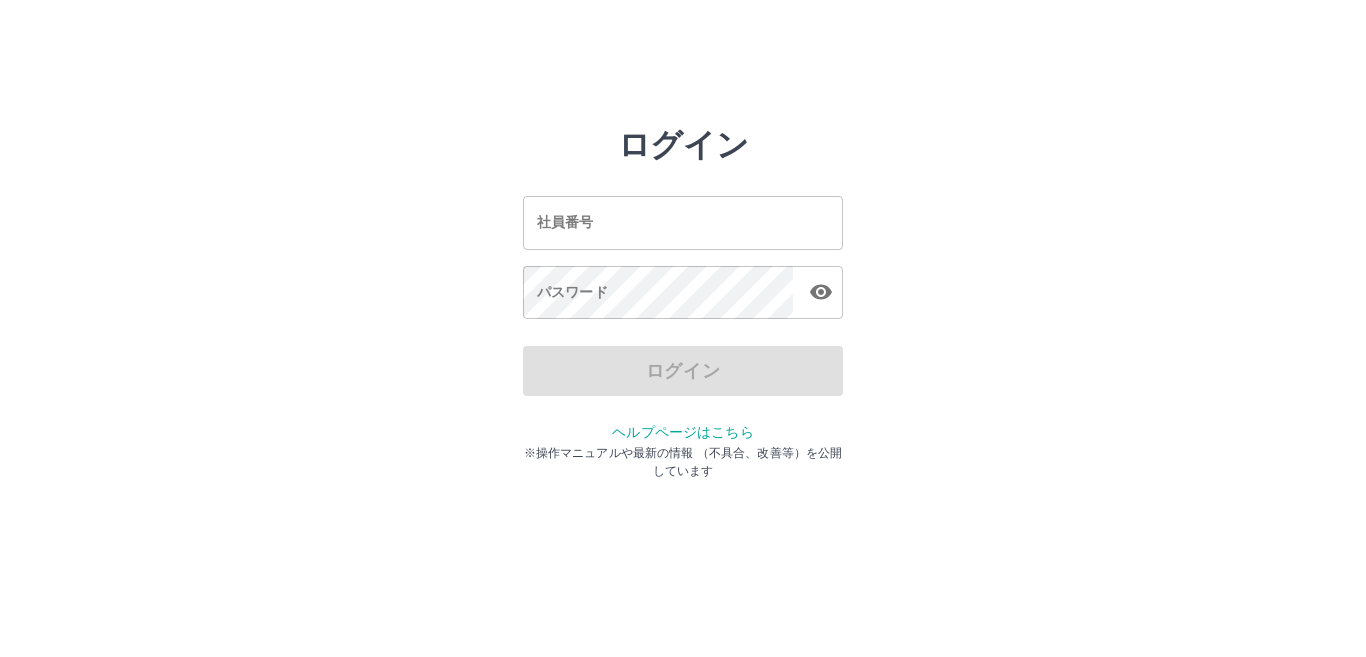 scroll, scrollTop: 0, scrollLeft: 0, axis: both 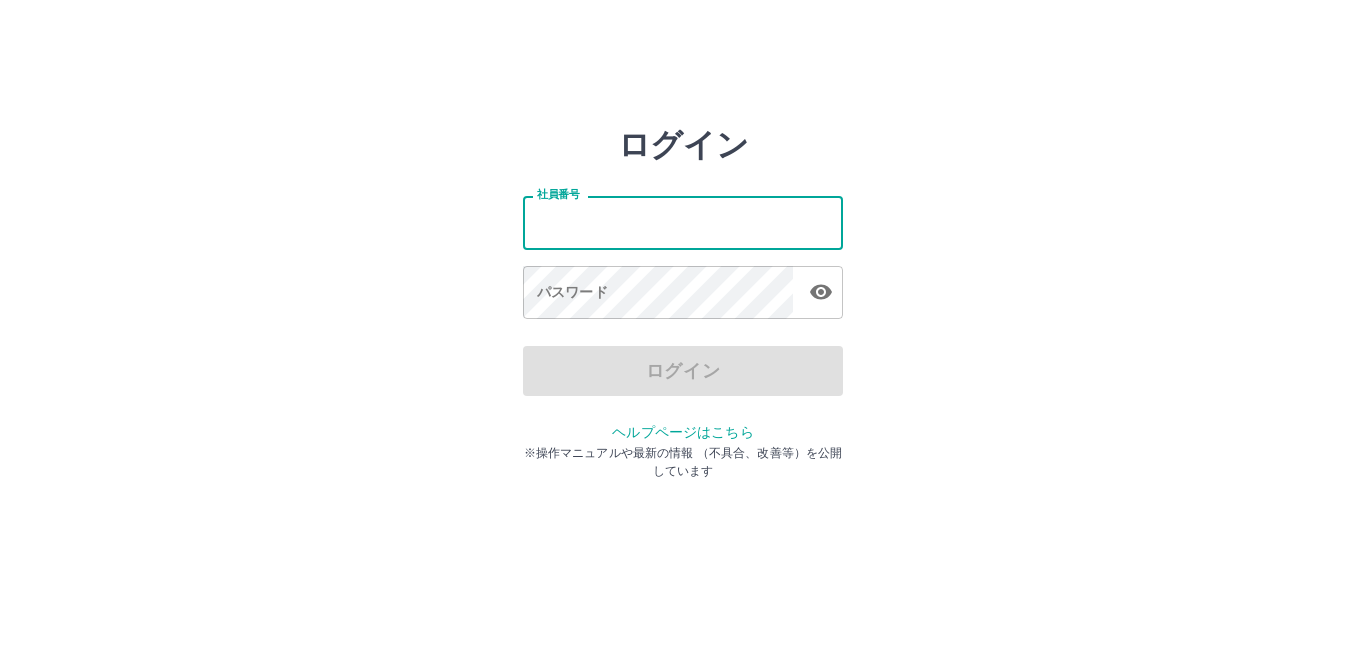 drag, startPoint x: 0, startPoint y: 0, endPoint x: 568, endPoint y: 234, distance: 614.3126 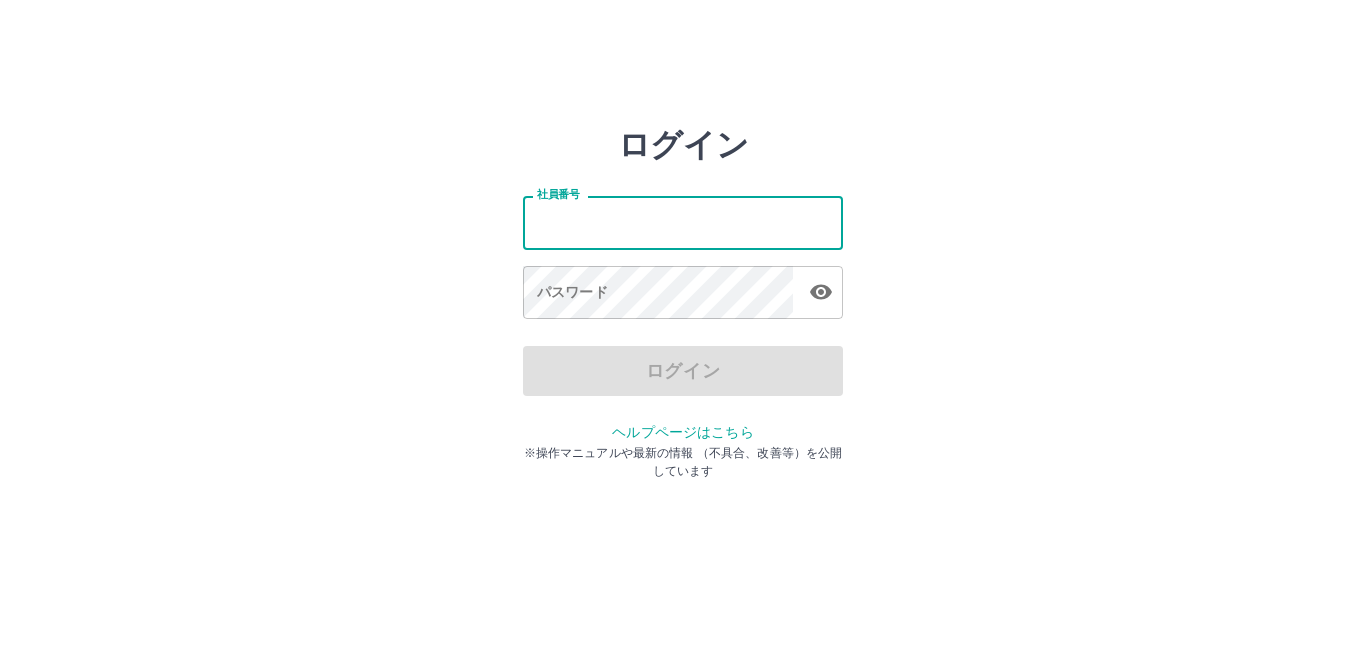 type on "*******" 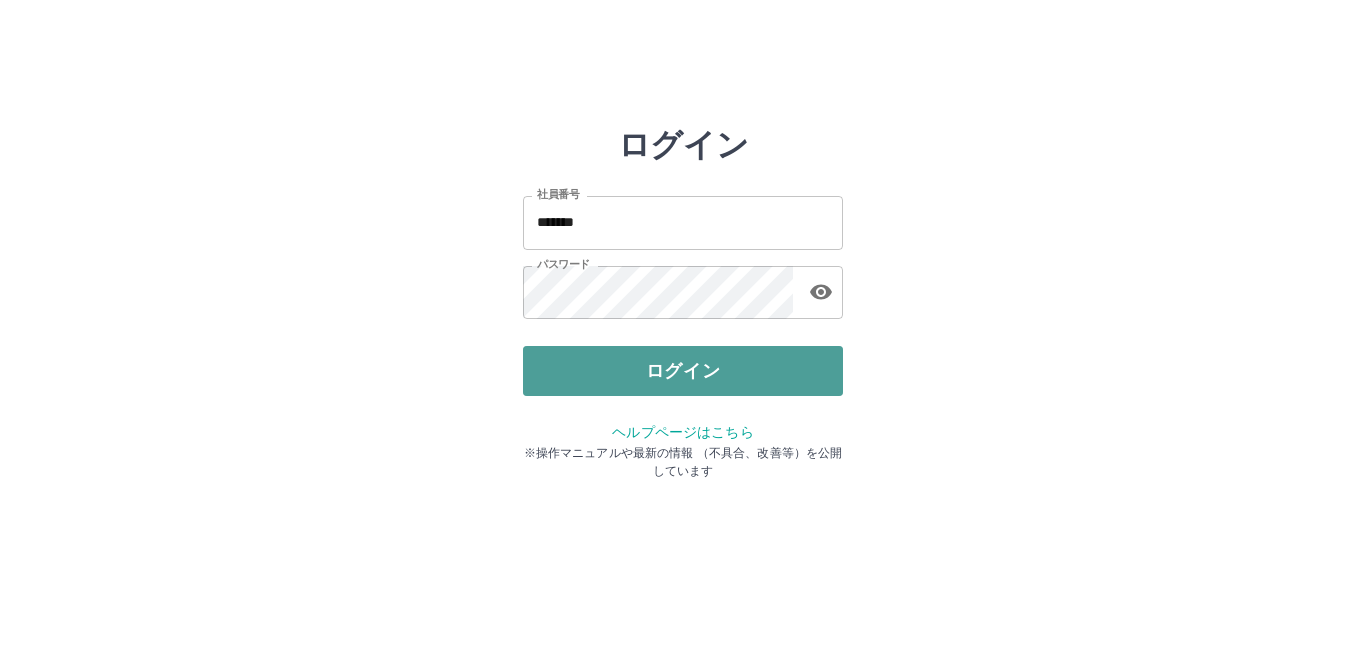 click on "ログイン" at bounding box center (683, 371) 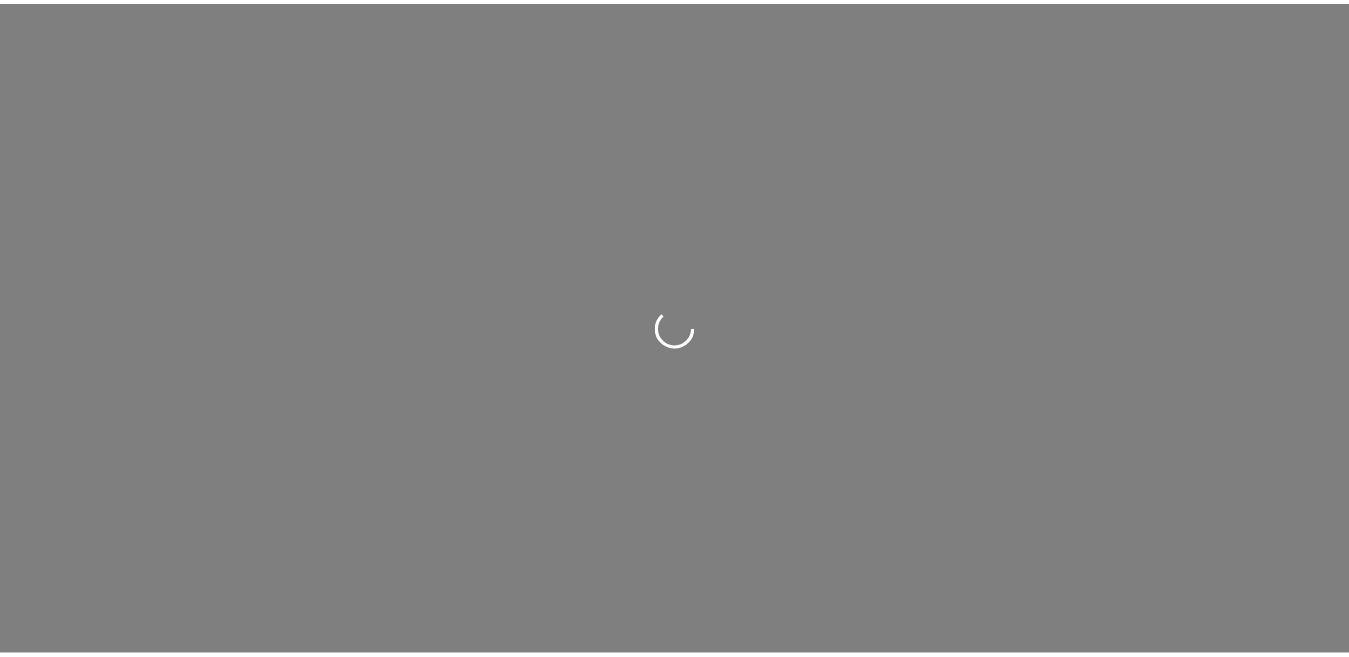scroll, scrollTop: 0, scrollLeft: 0, axis: both 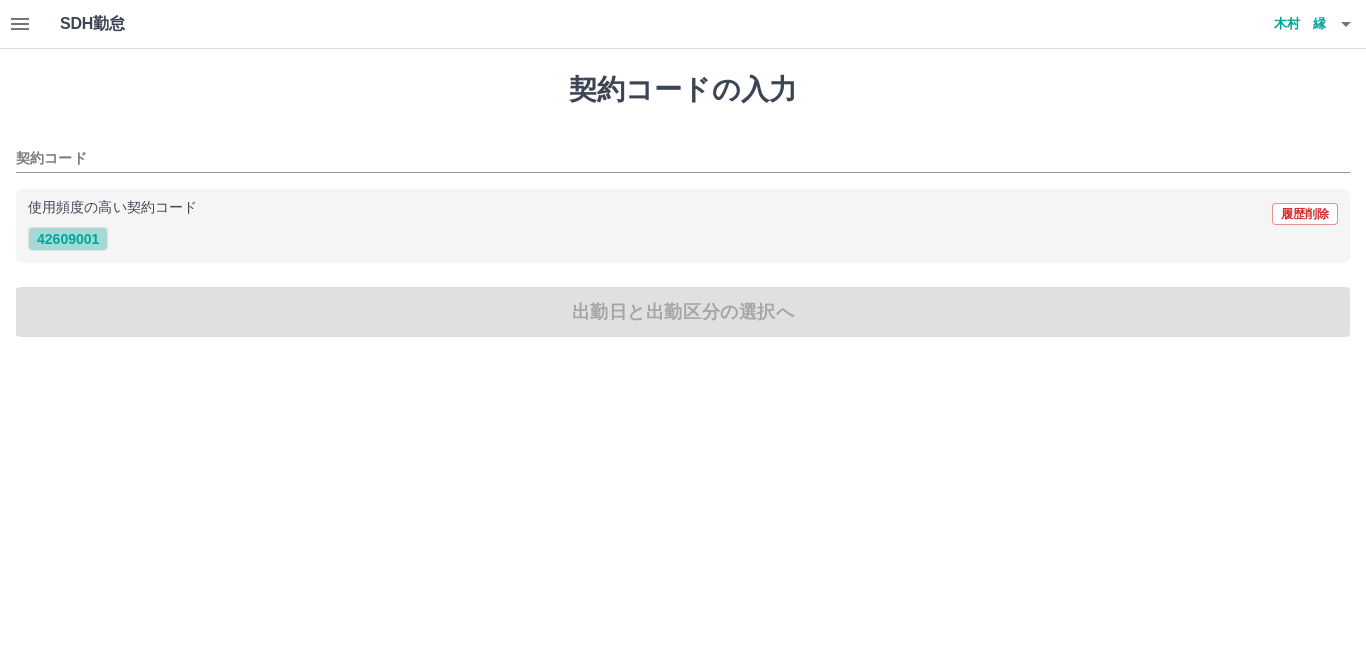 click on "42609001" at bounding box center (68, 239) 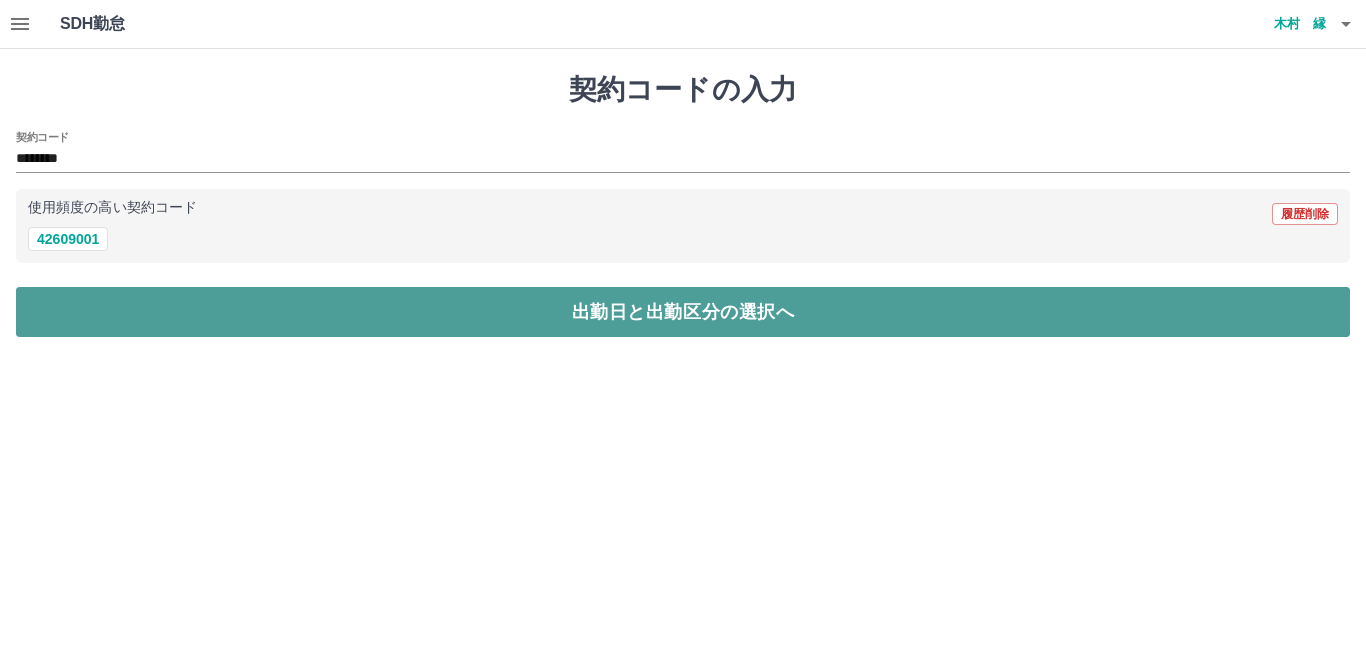 click on "出勤日と出勤区分の選択へ" at bounding box center (683, 312) 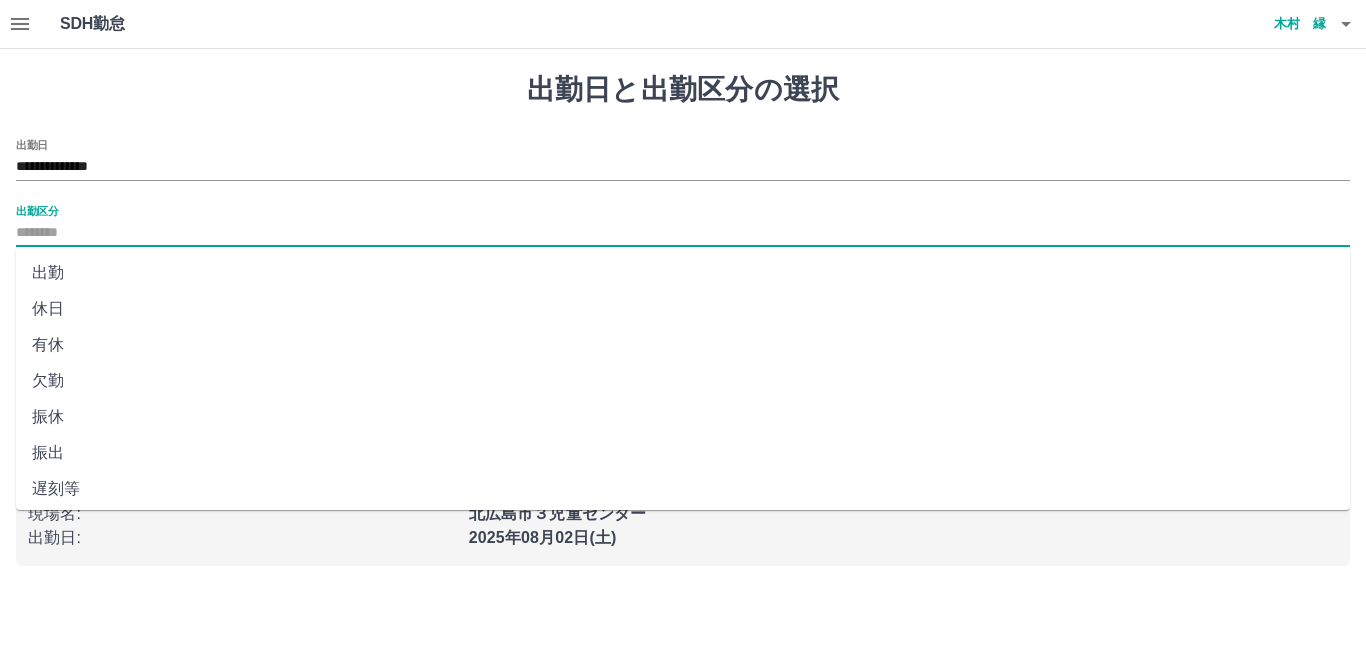 click on "出勤区分" at bounding box center [683, 233] 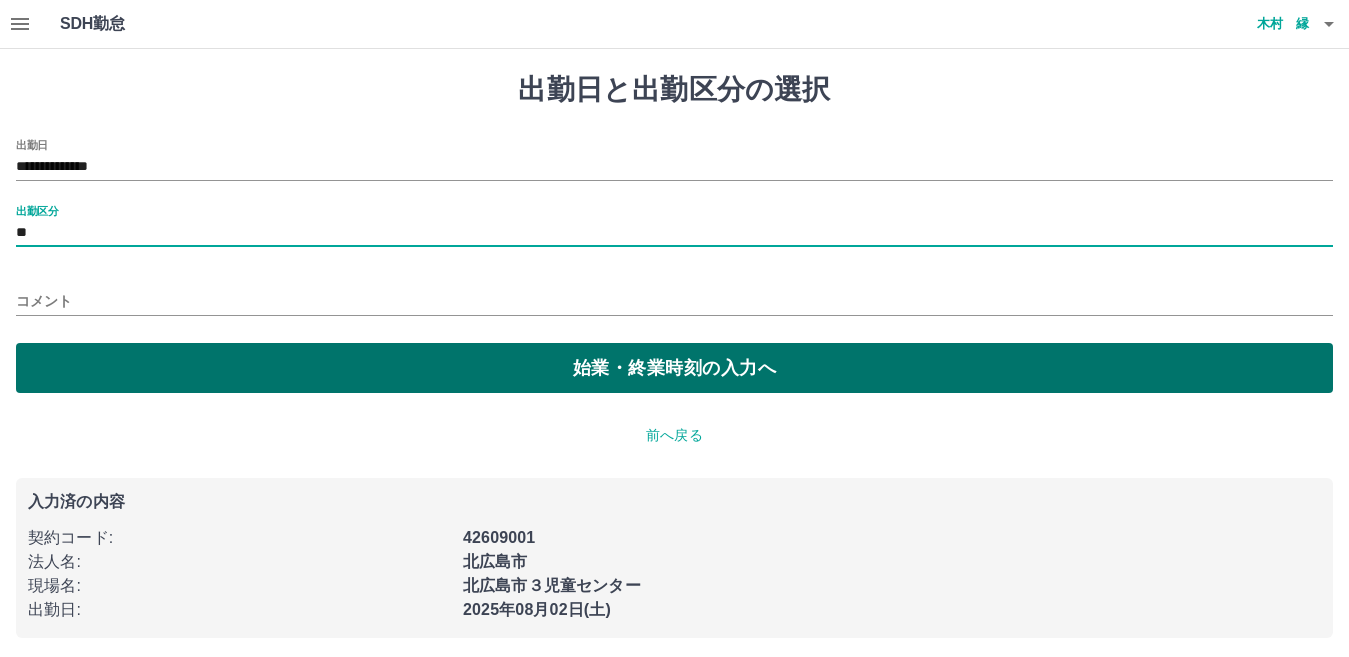 click on "始業・終業時刻の入力へ" at bounding box center (674, 368) 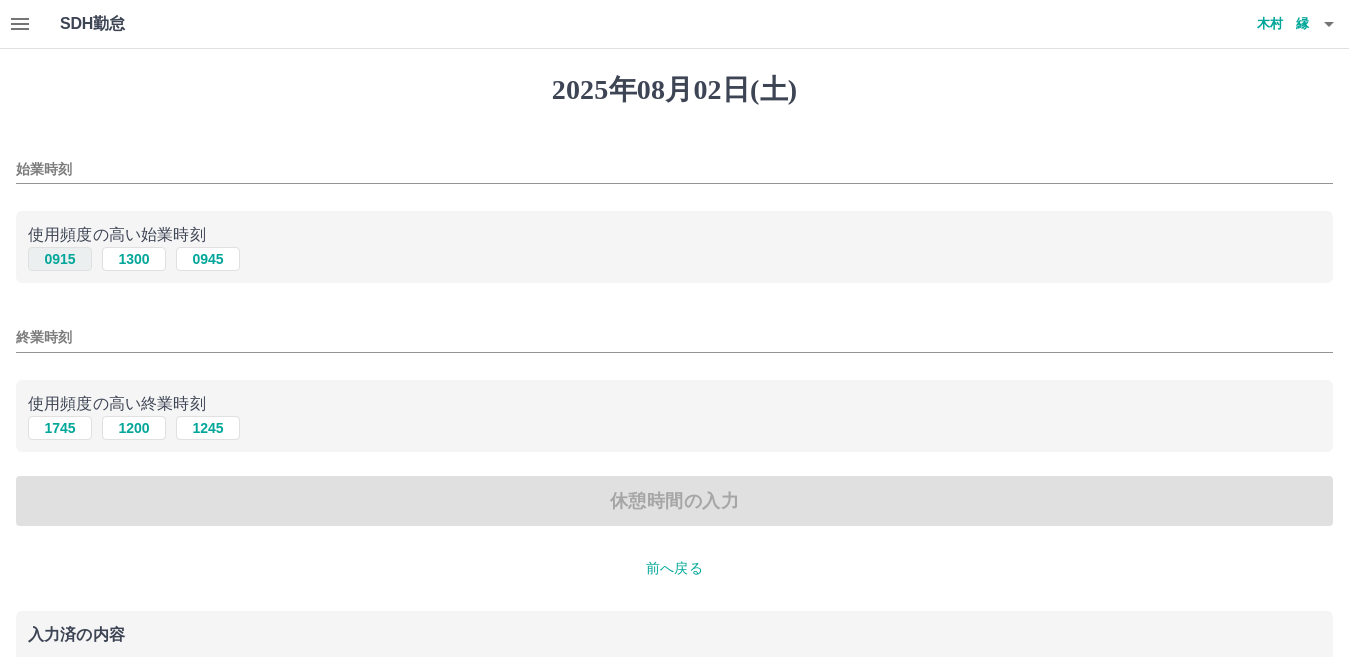 click on "0915" at bounding box center (60, 259) 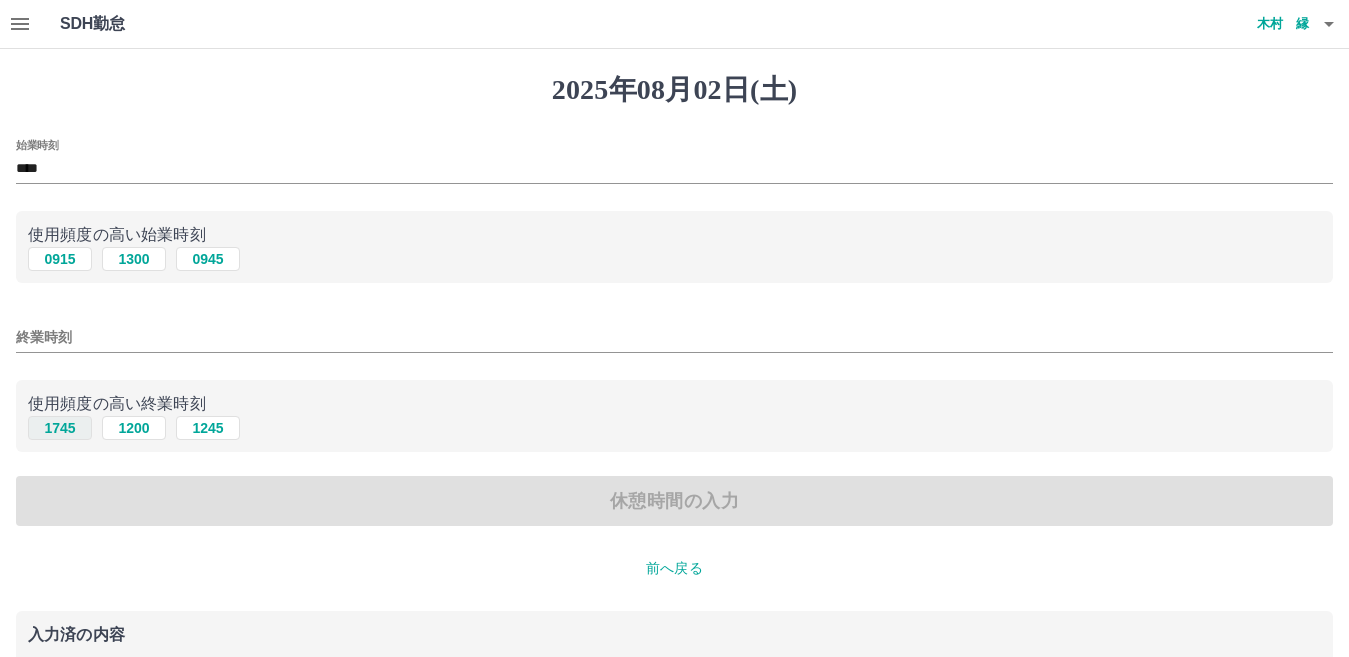 click on "1745" at bounding box center (60, 428) 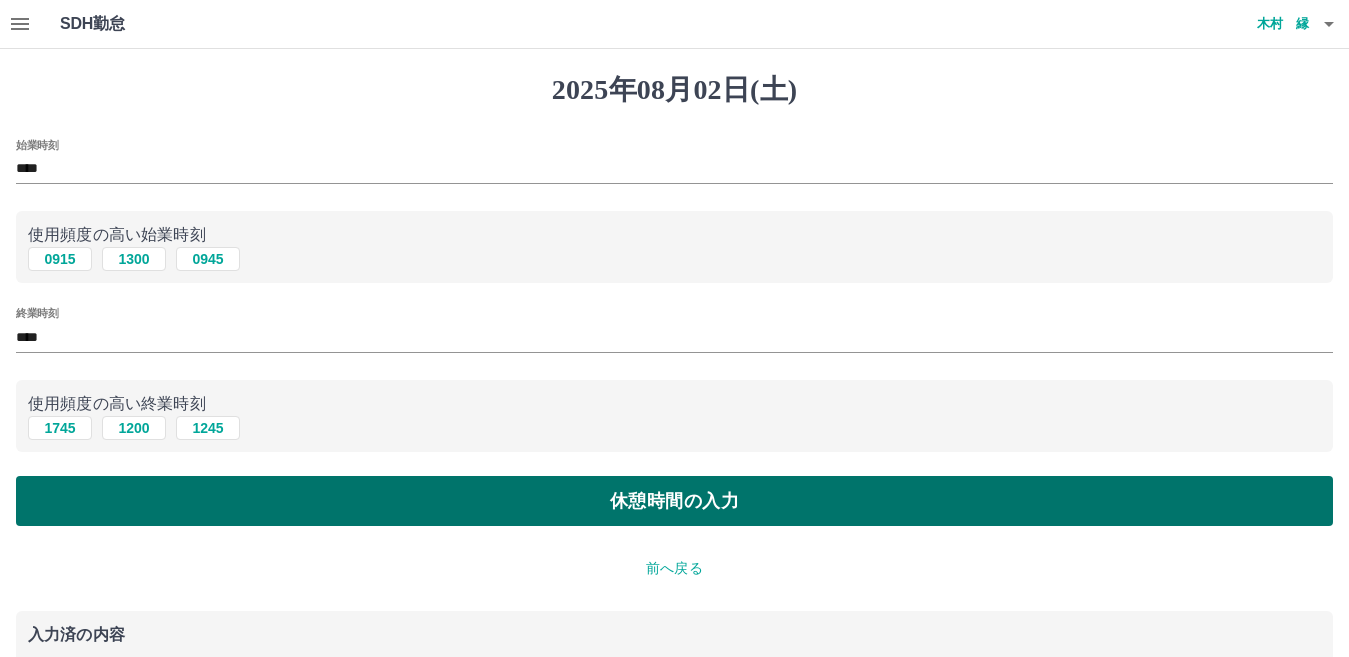 click on "休憩時間の入力" at bounding box center (674, 501) 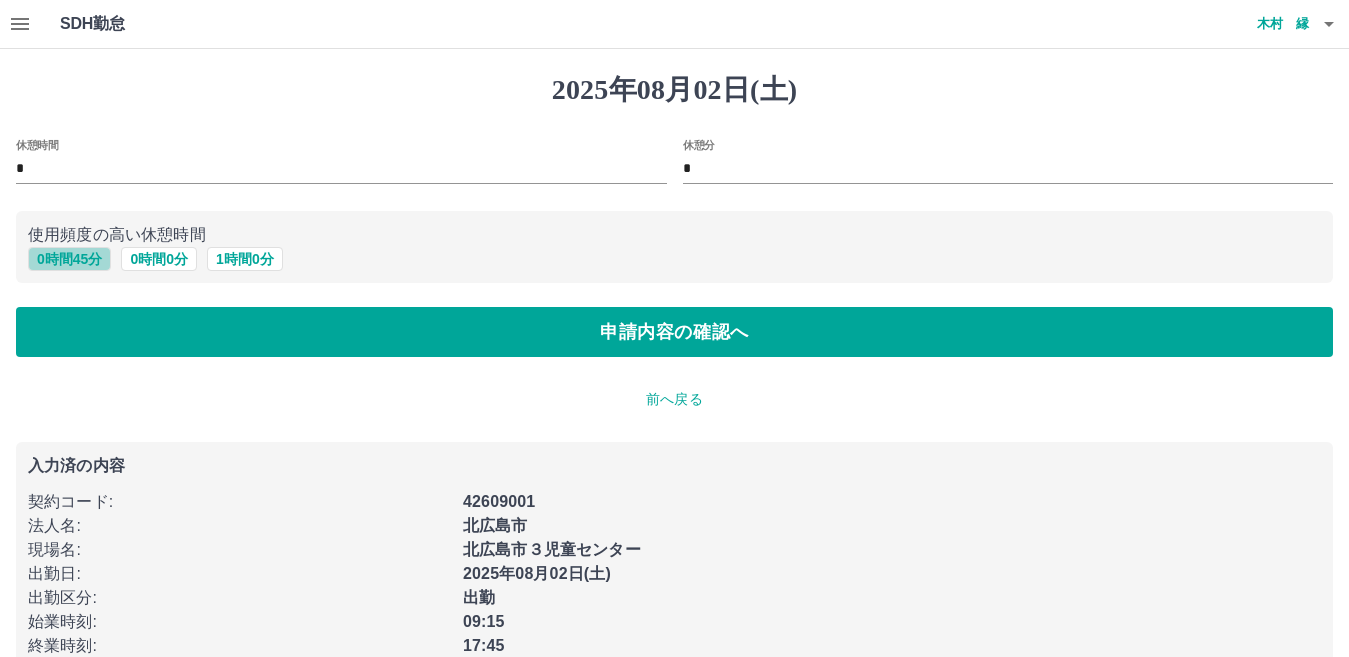 click on "0 時間 45 分" at bounding box center (69, 259) 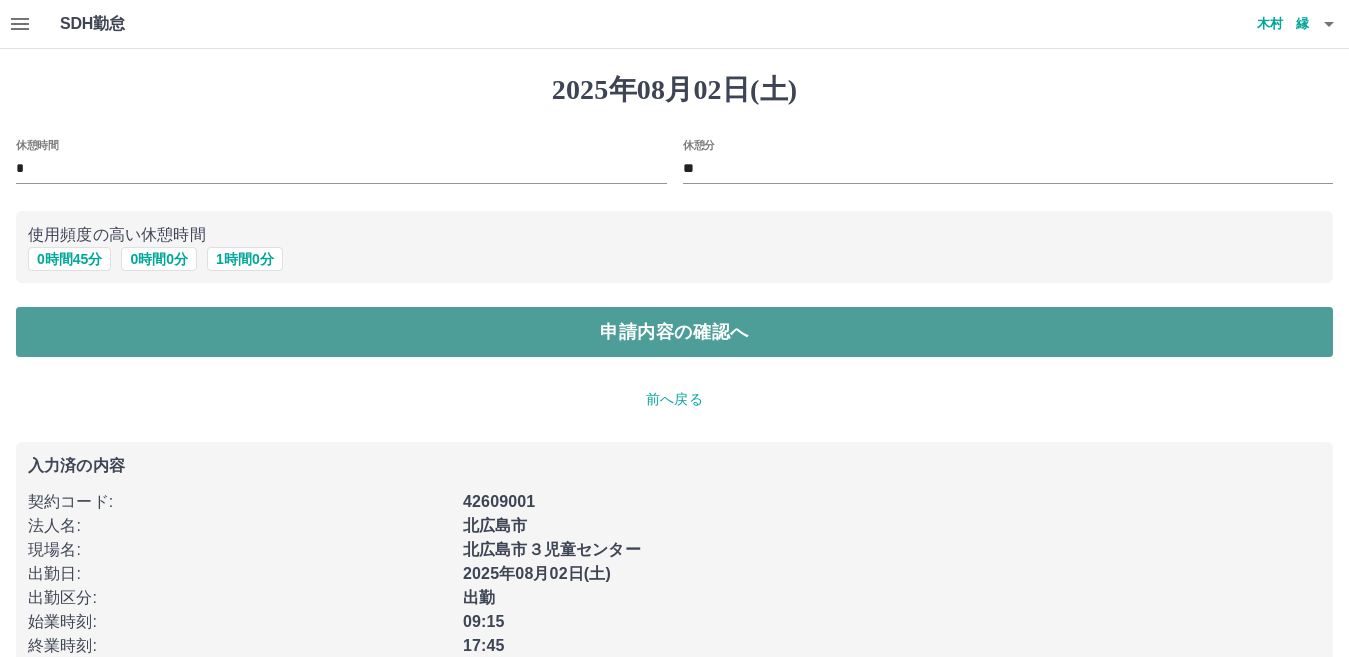 click on "申請内容の確認へ" at bounding box center [674, 332] 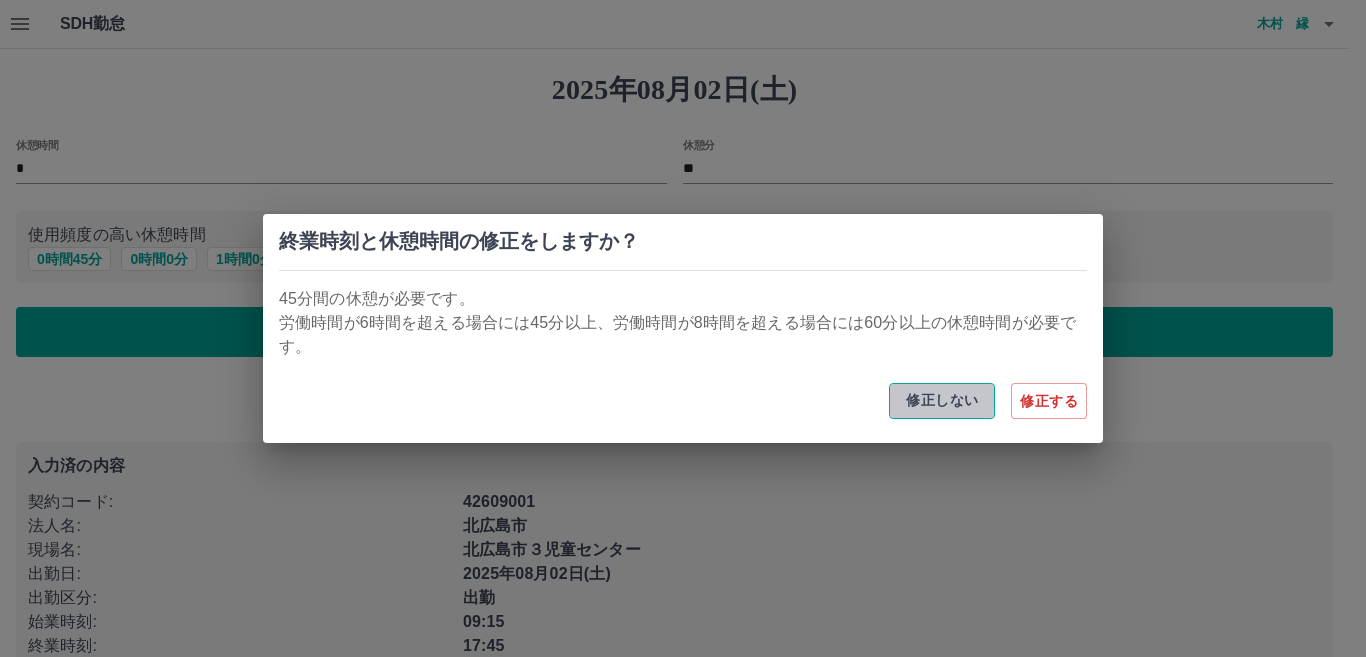click on "修正しない" at bounding box center (942, 401) 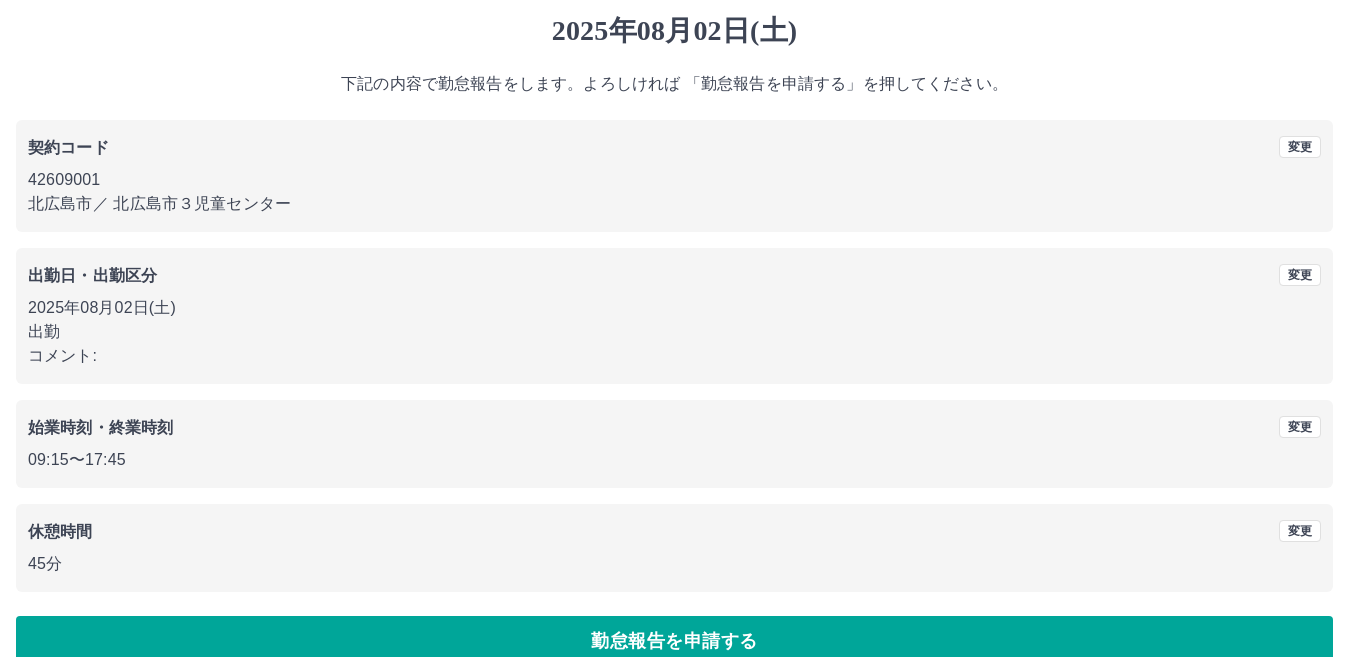 scroll, scrollTop: 92, scrollLeft: 0, axis: vertical 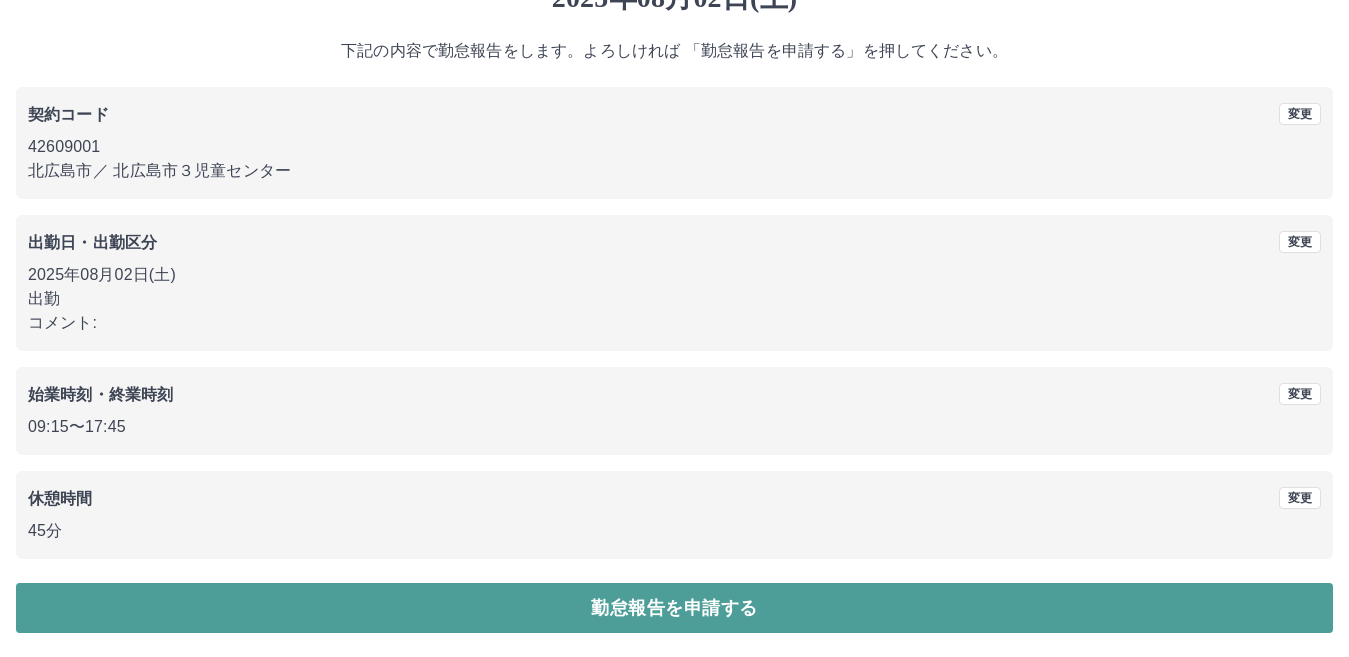 click on "勤怠報告を申請する" at bounding box center (674, 608) 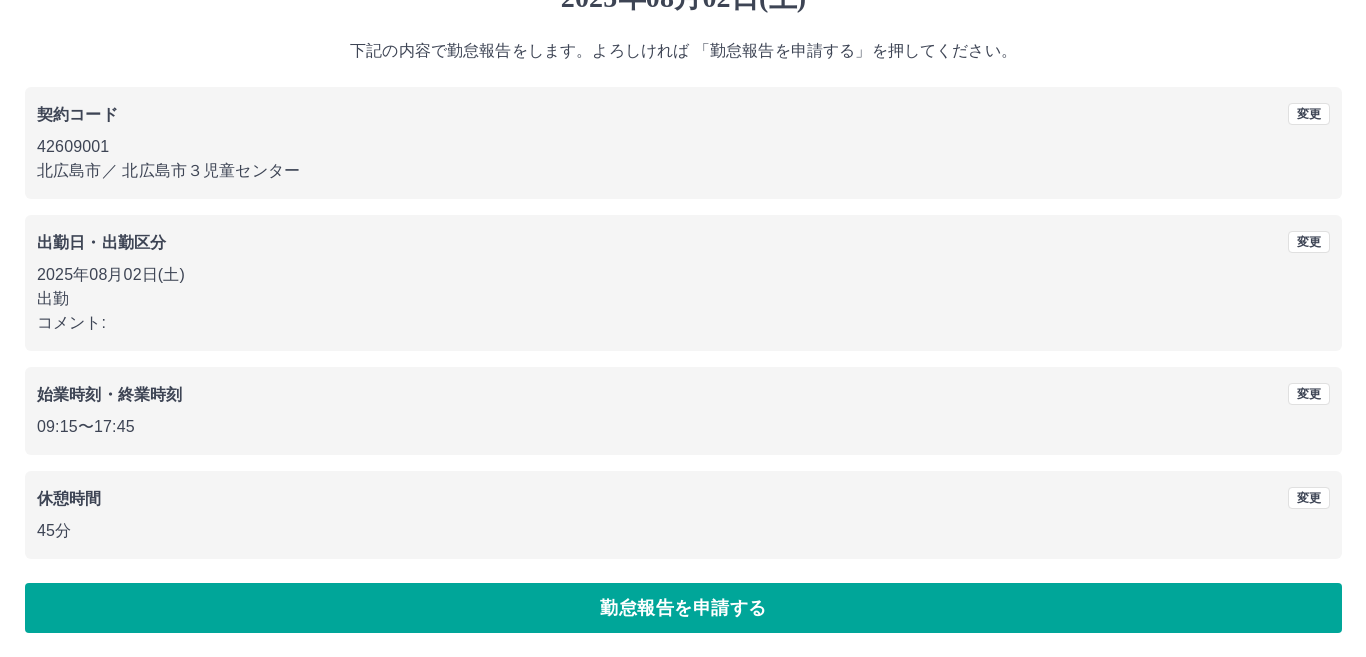 scroll, scrollTop: 0, scrollLeft: 0, axis: both 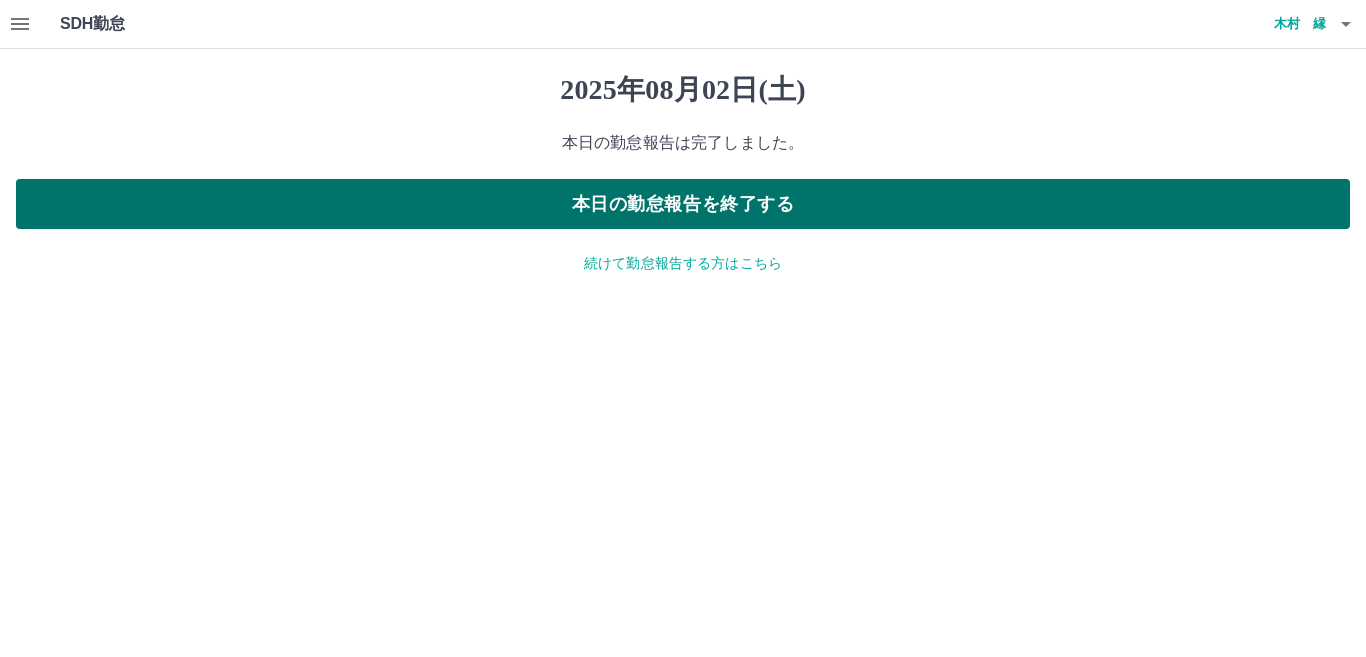 click on "本日の勤怠報告を終了する" at bounding box center [683, 204] 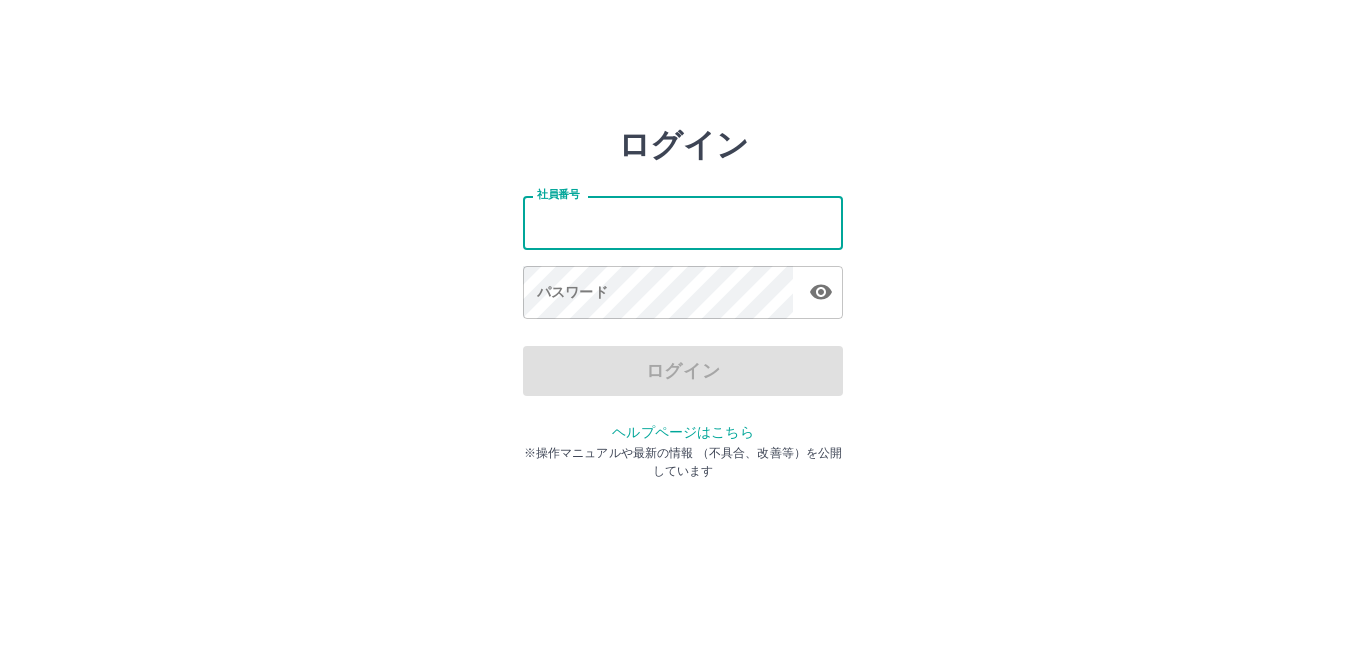 scroll, scrollTop: 0, scrollLeft: 0, axis: both 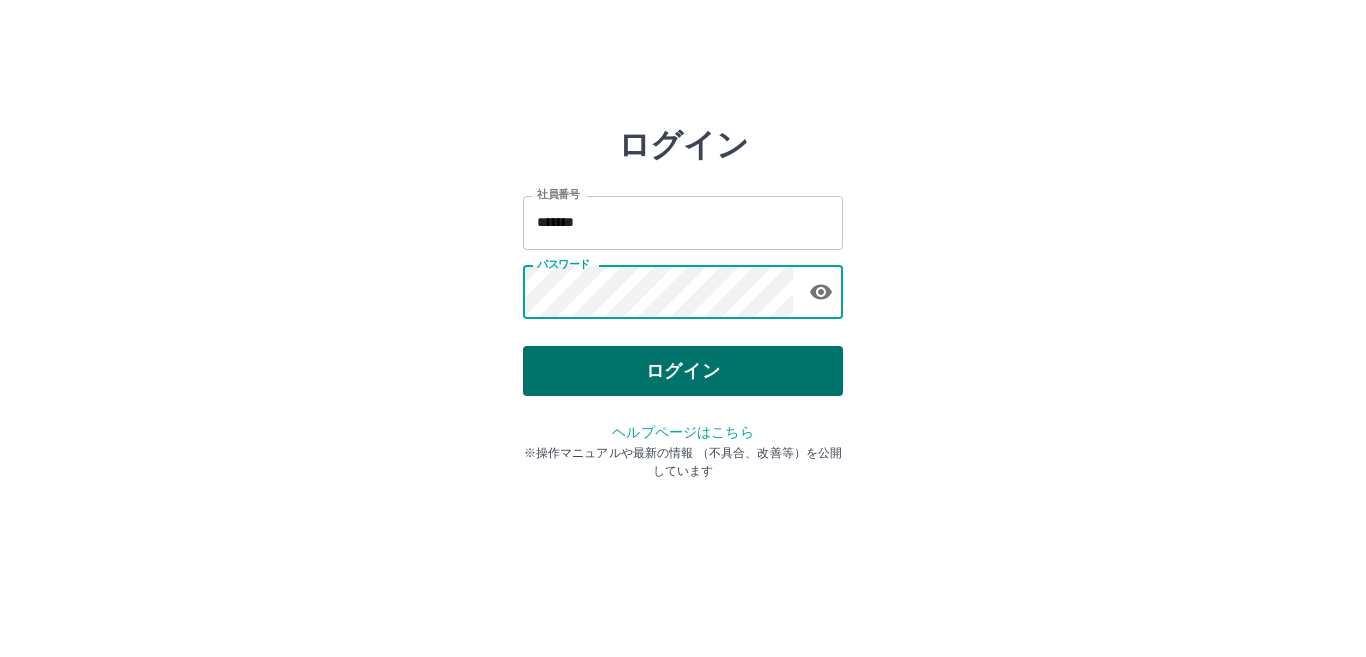click on "ログイン" at bounding box center [683, 371] 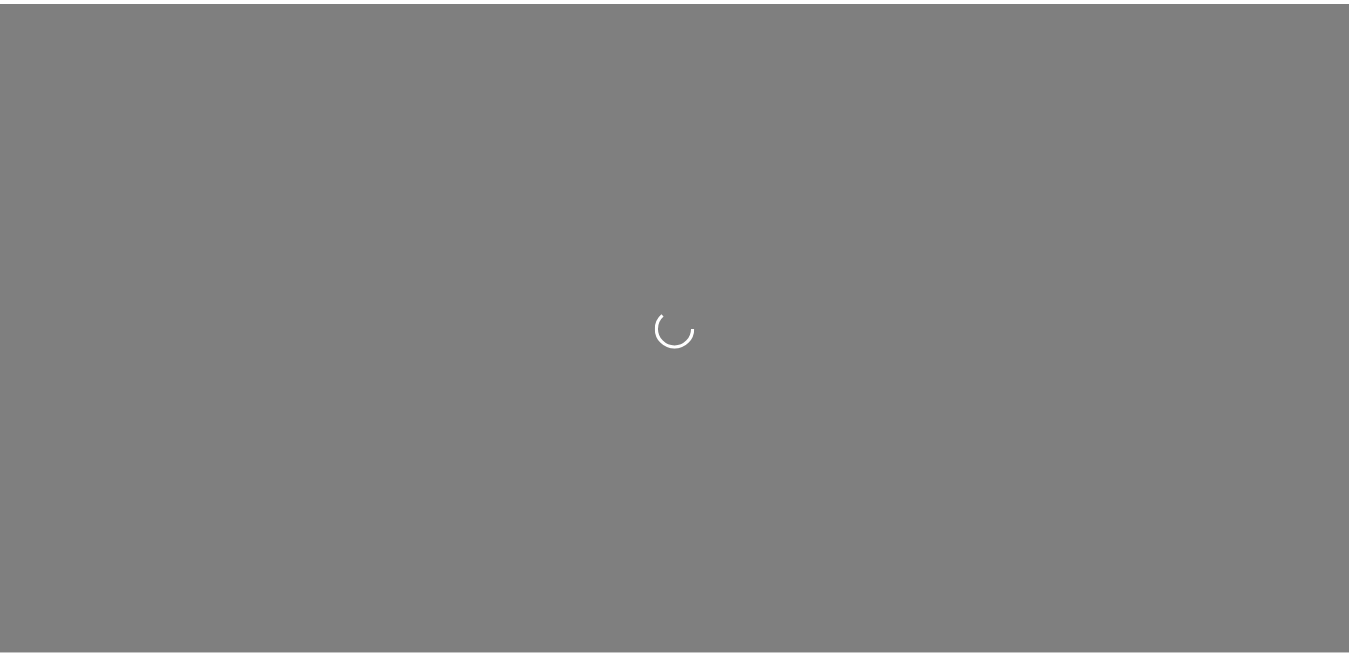 scroll, scrollTop: 0, scrollLeft: 0, axis: both 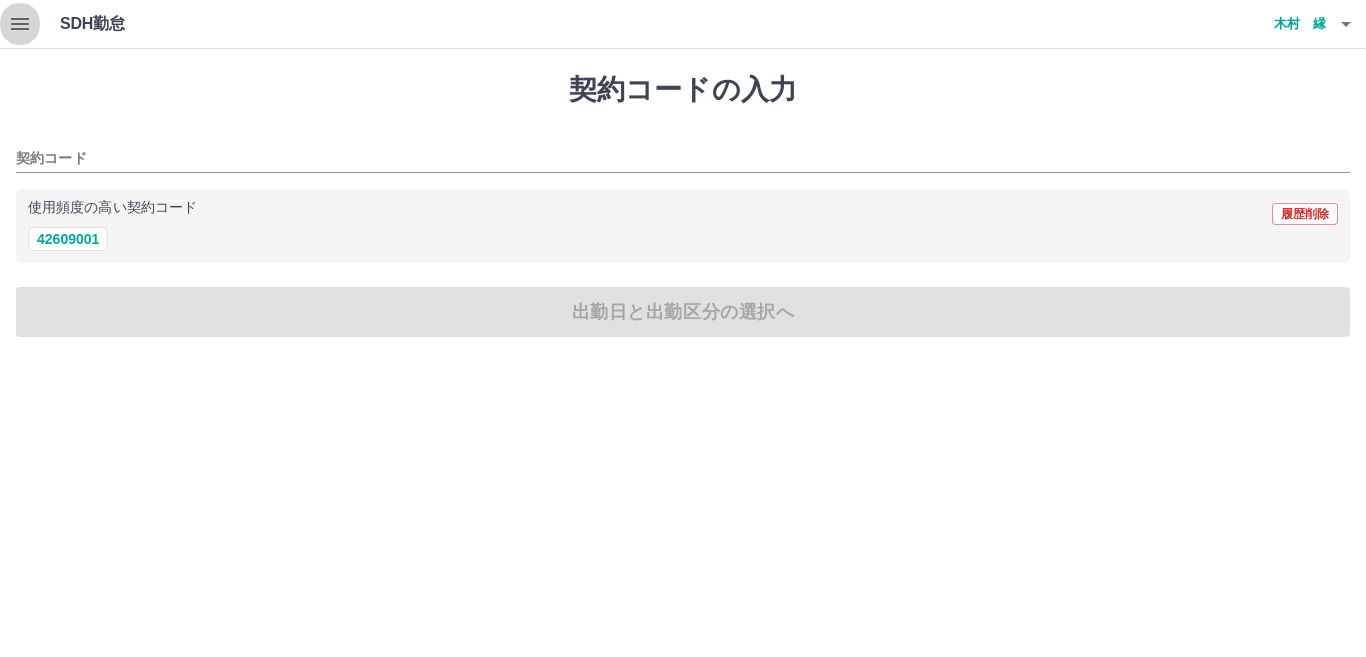 click 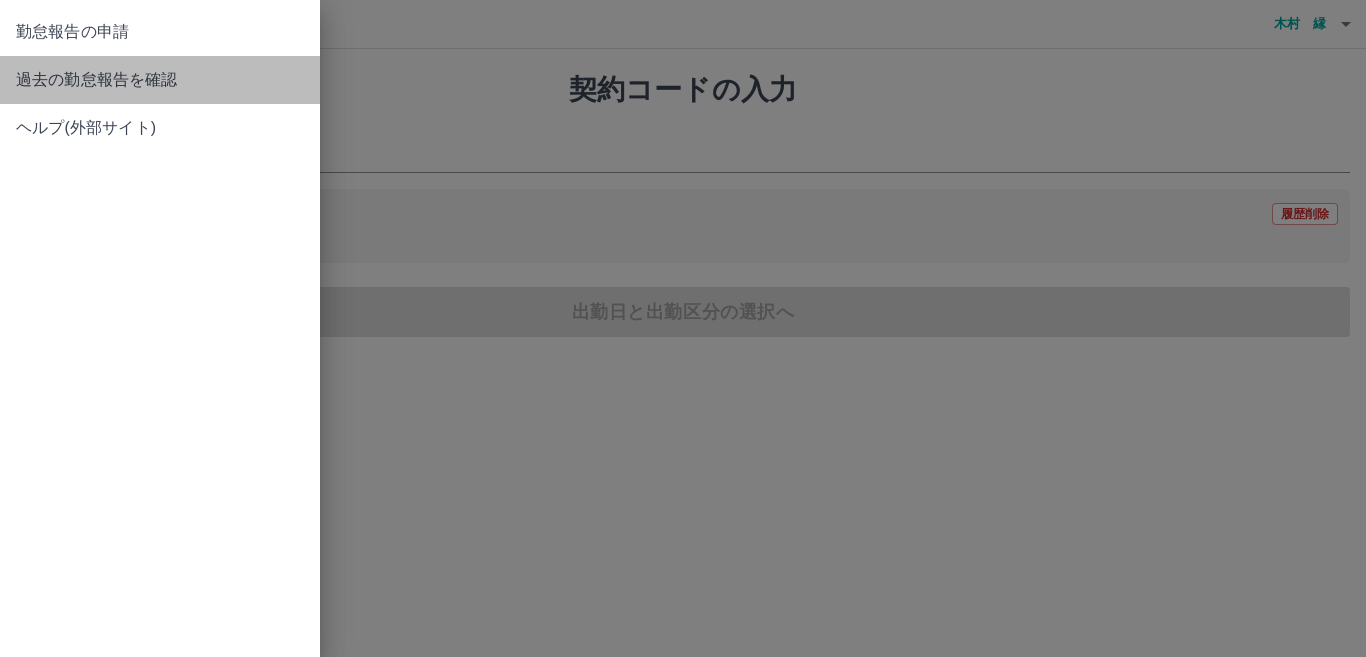 click on "過去の勤怠報告を確認" at bounding box center (160, 80) 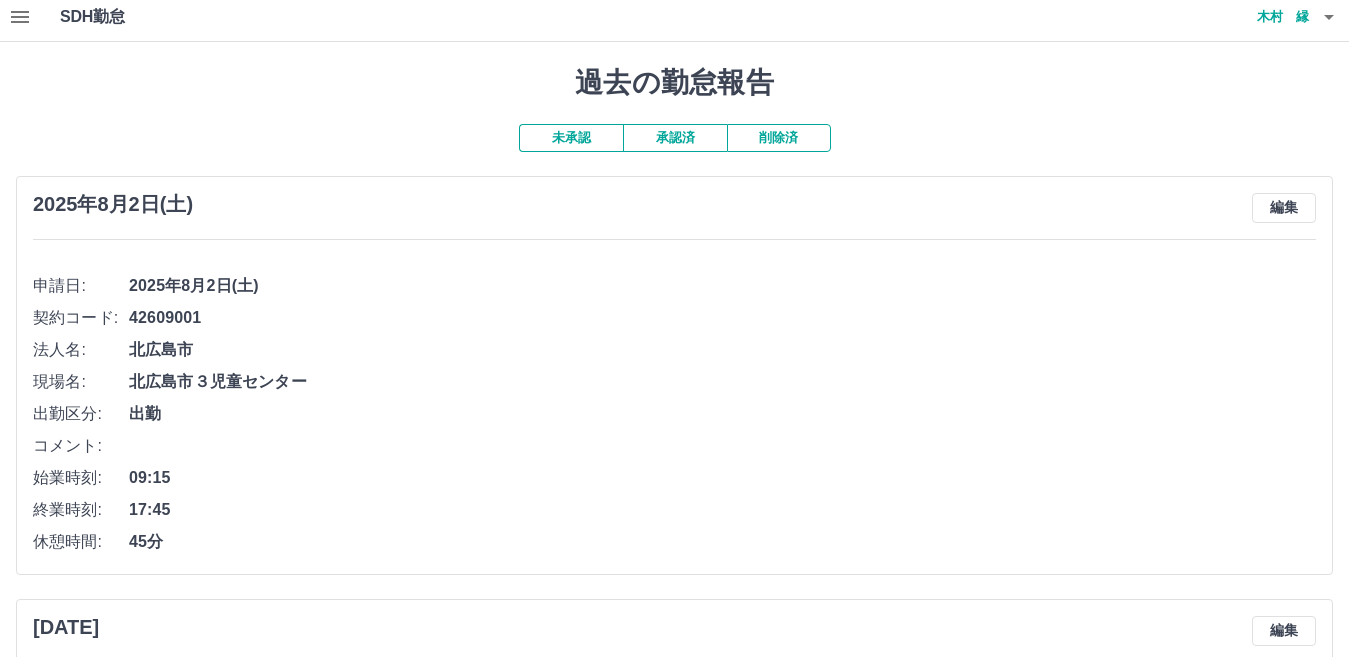 scroll, scrollTop: 0, scrollLeft: 0, axis: both 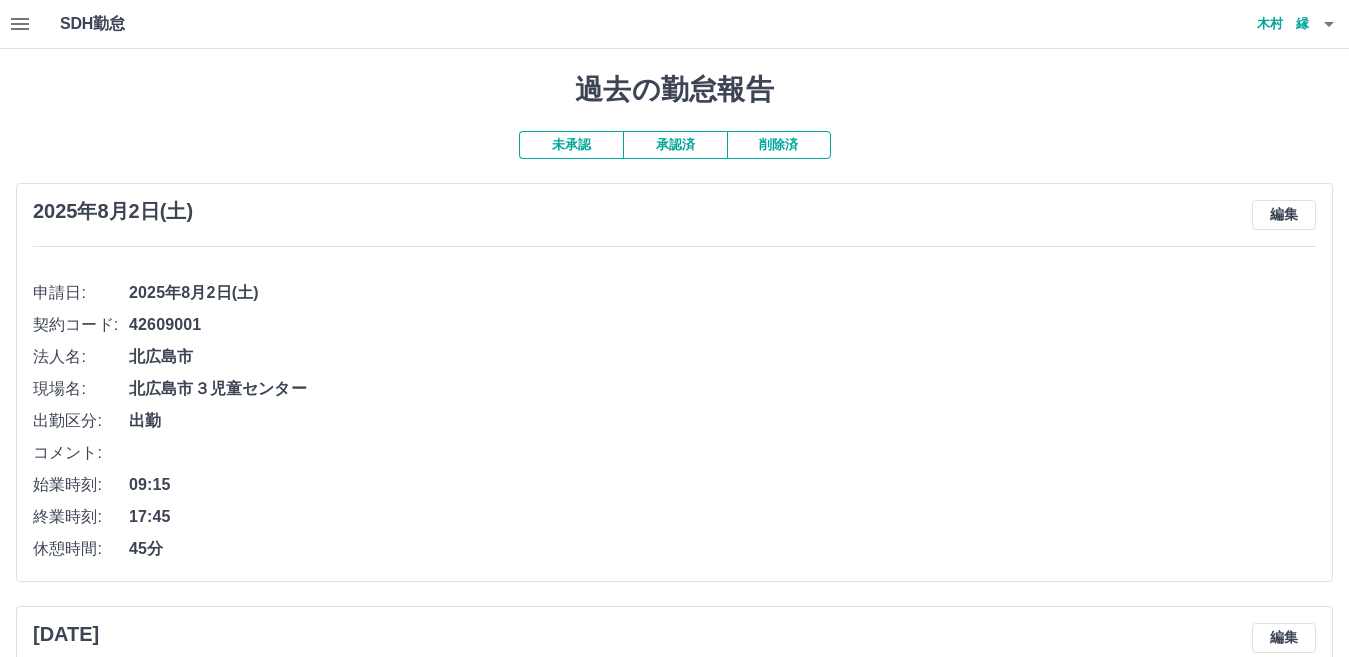 click on "承認済" at bounding box center [675, 145] 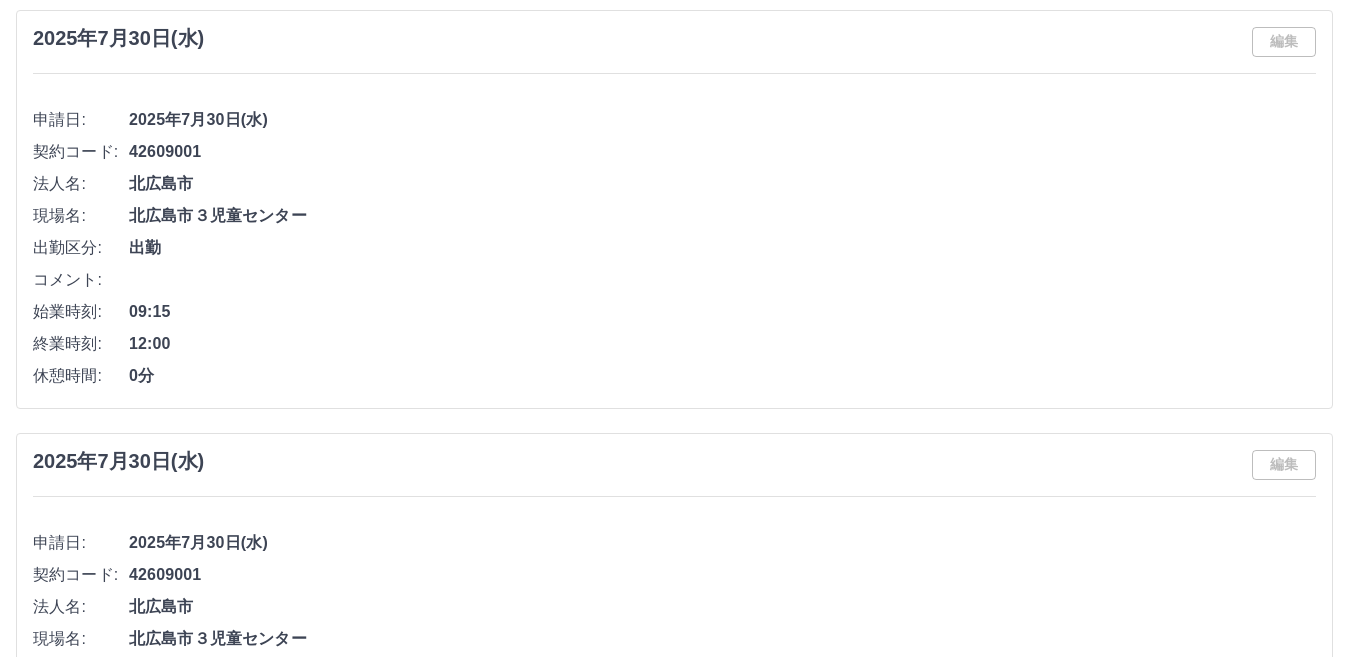 scroll, scrollTop: 0, scrollLeft: 0, axis: both 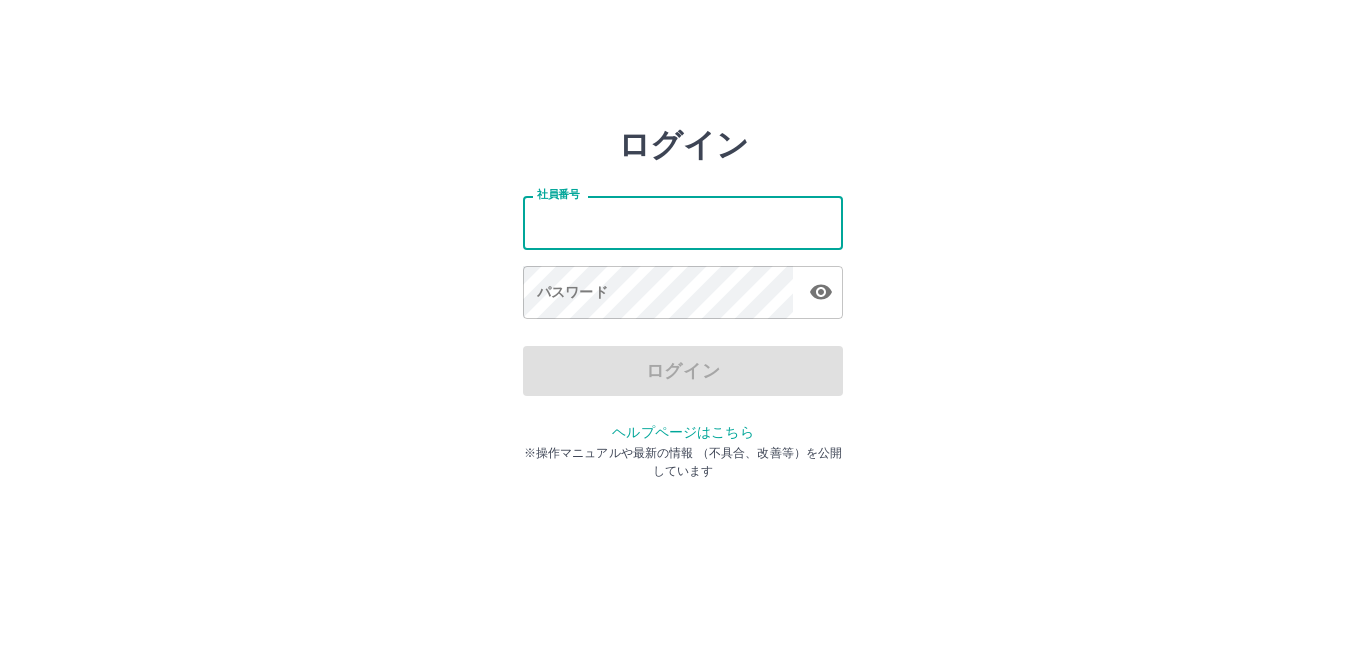 click on "社員番号" at bounding box center [683, 222] 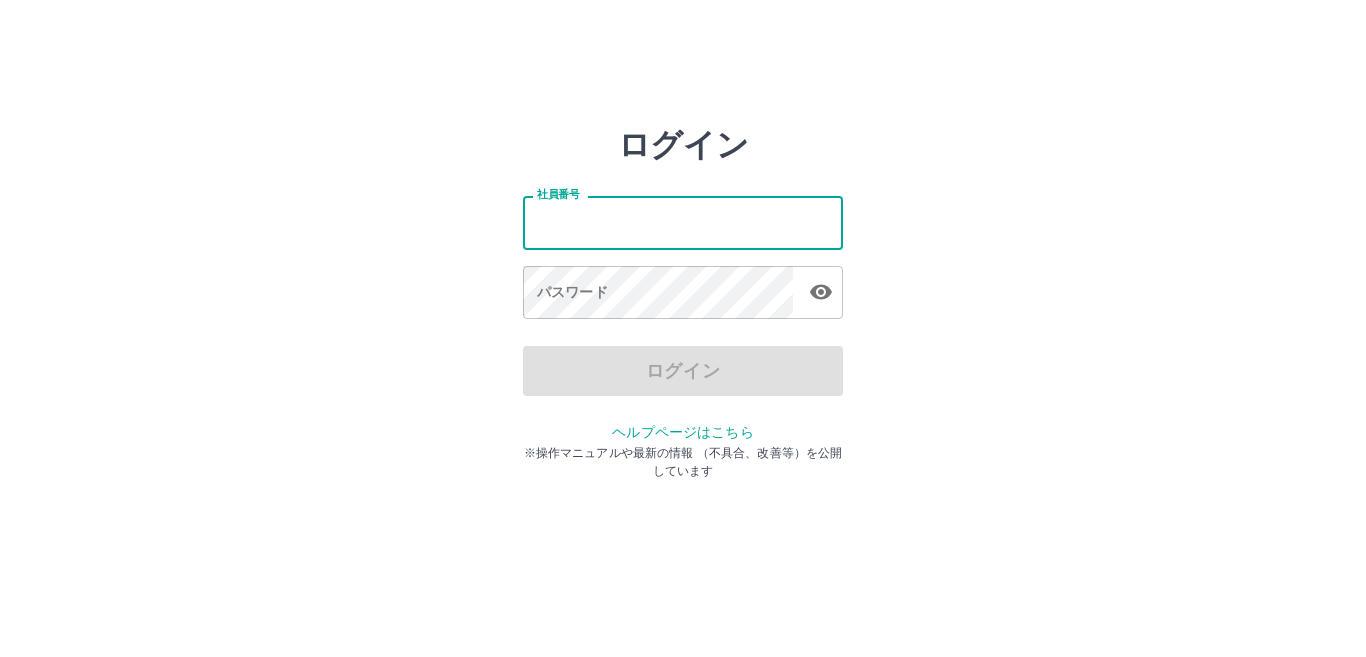 type on "*******" 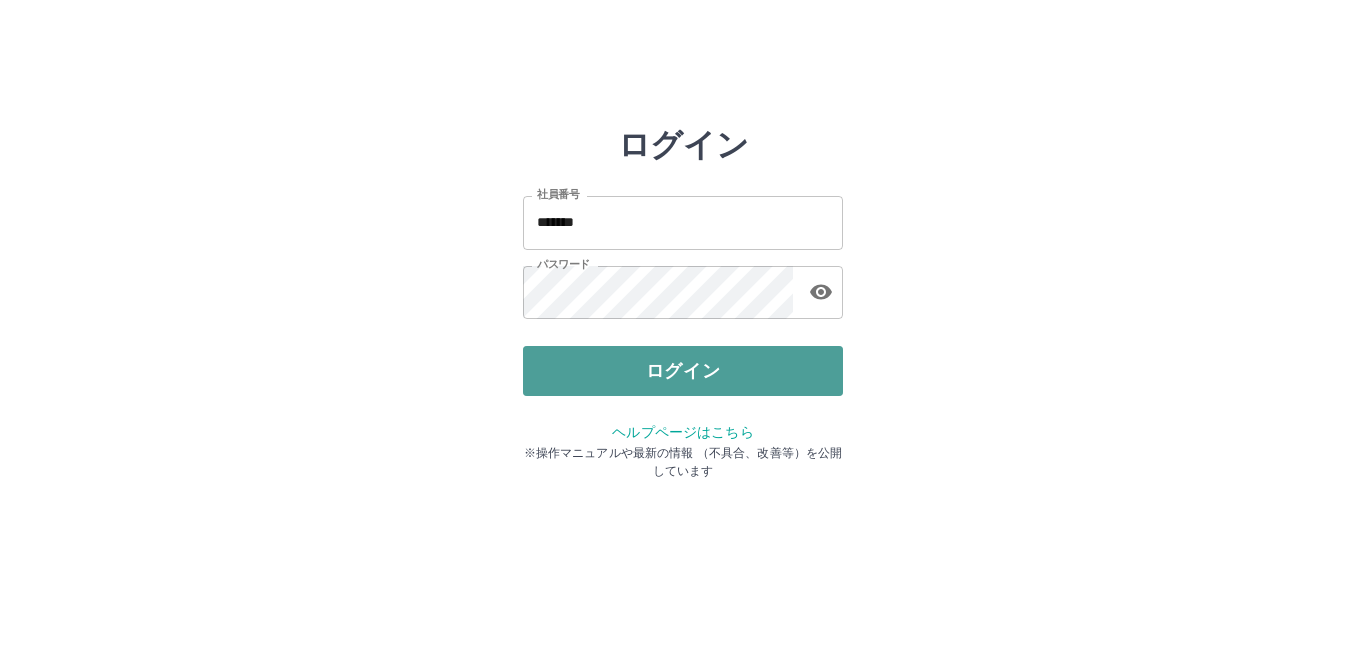 click on "ログイン" at bounding box center (683, 371) 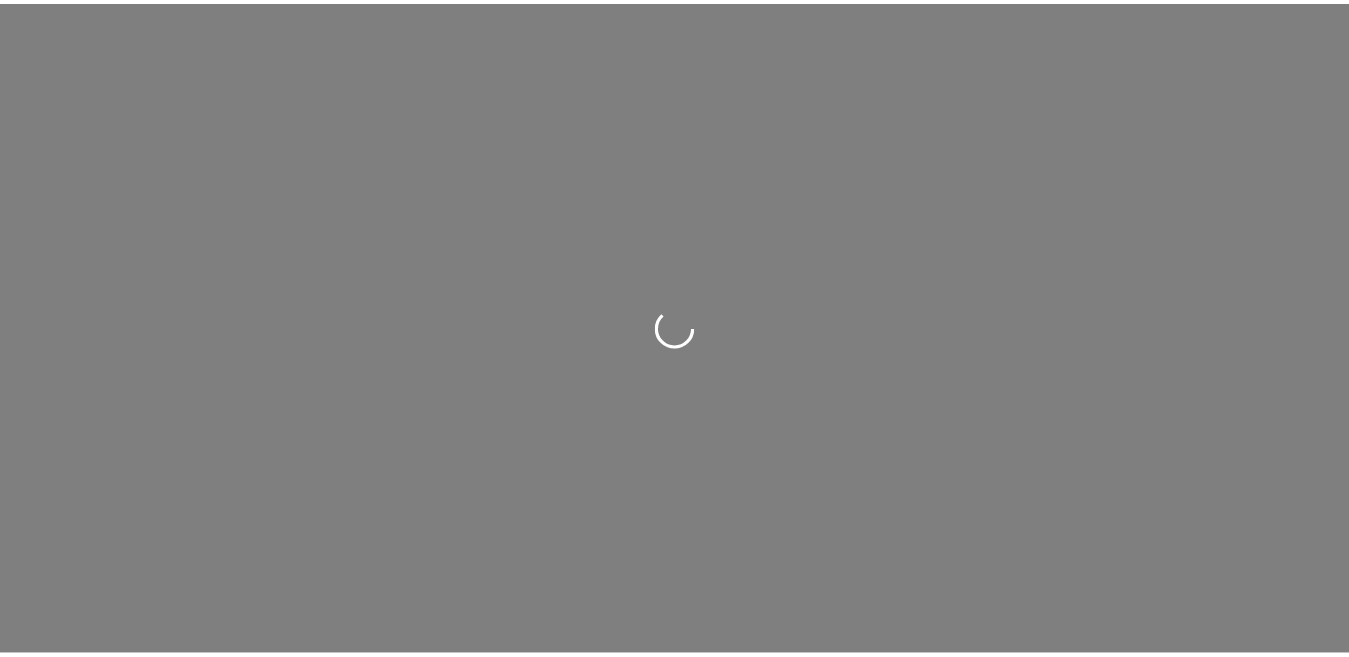 scroll, scrollTop: 0, scrollLeft: 0, axis: both 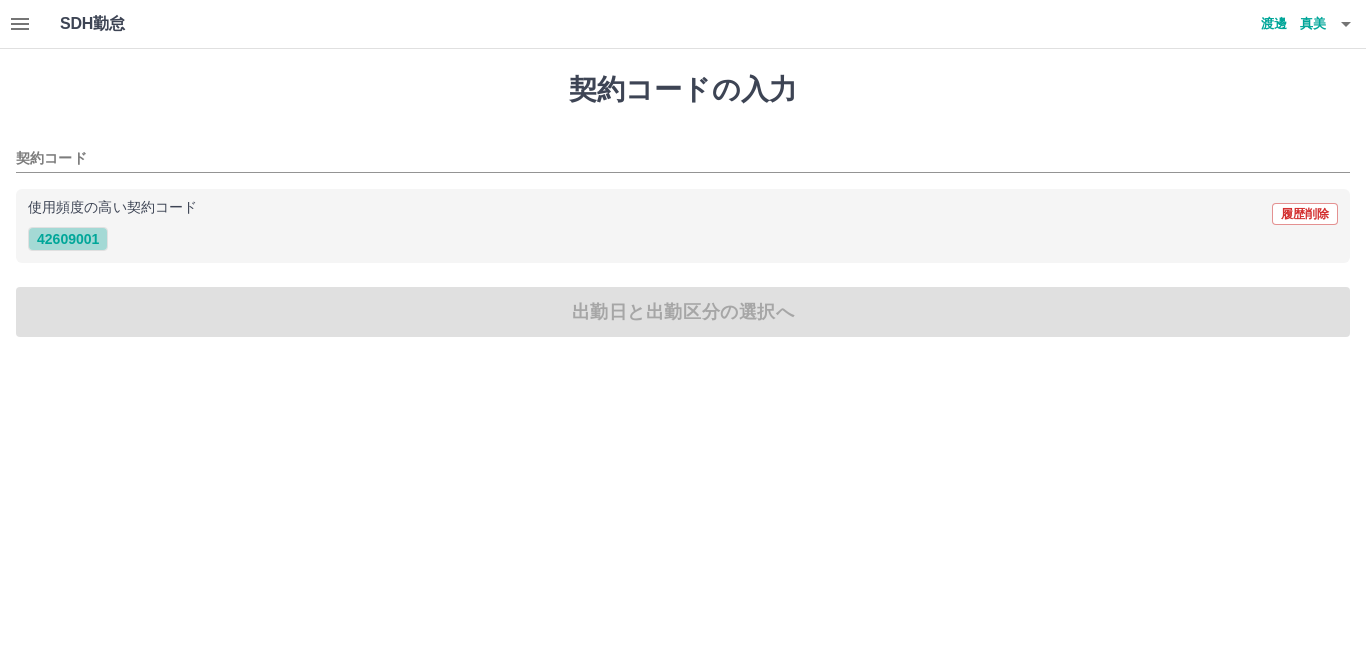 click on "42609001" at bounding box center [68, 239] 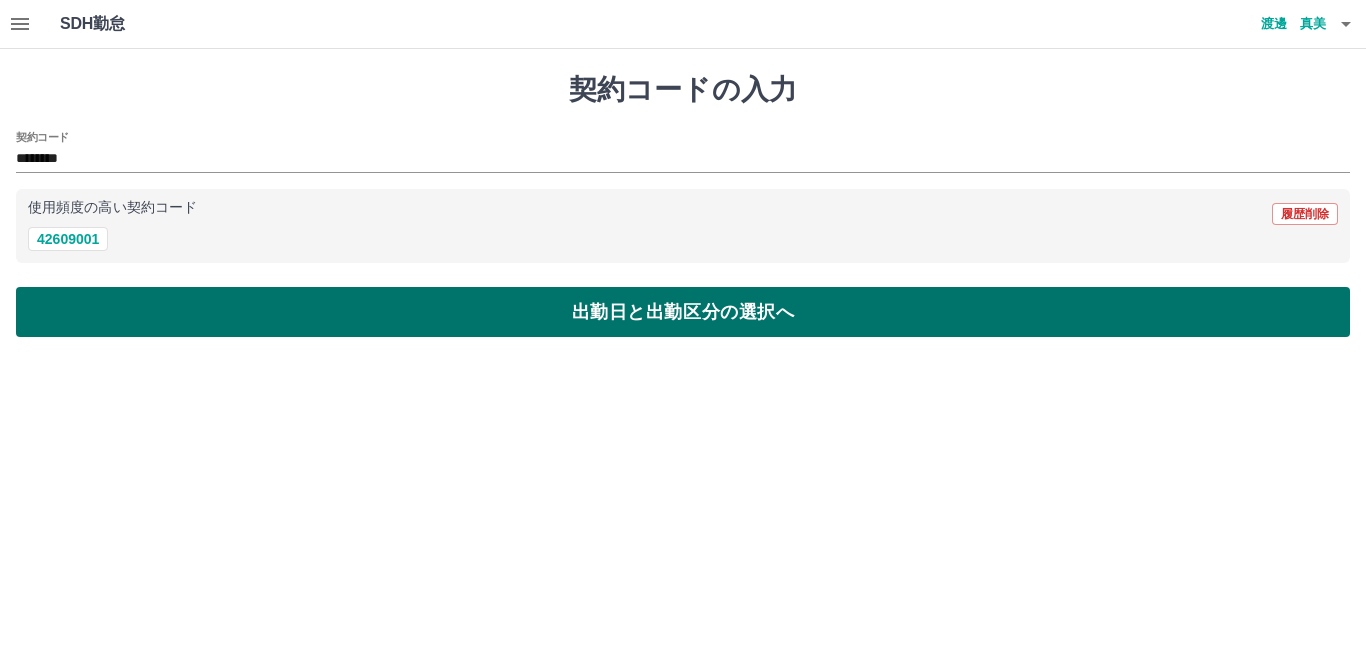 click on "出勤日と出勤区分の選択へ" at bounding box center (683, 312) 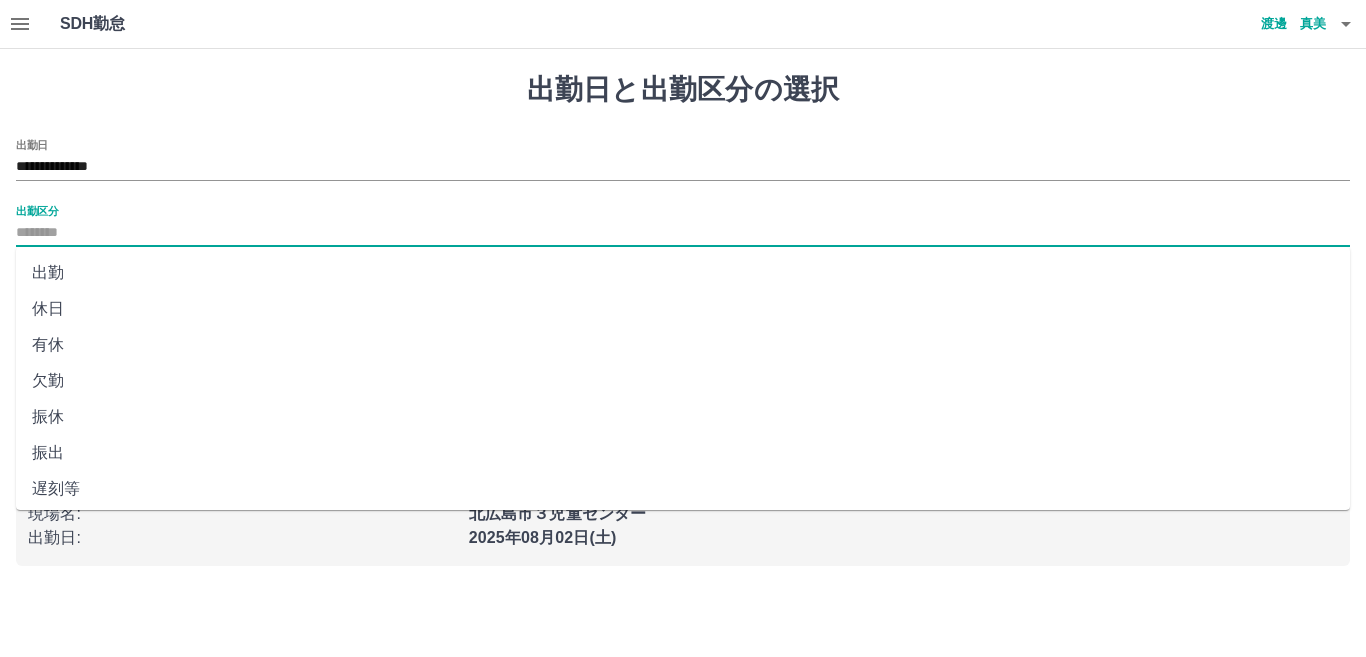 click on "出勤区分" at bounding box center [683, 233] 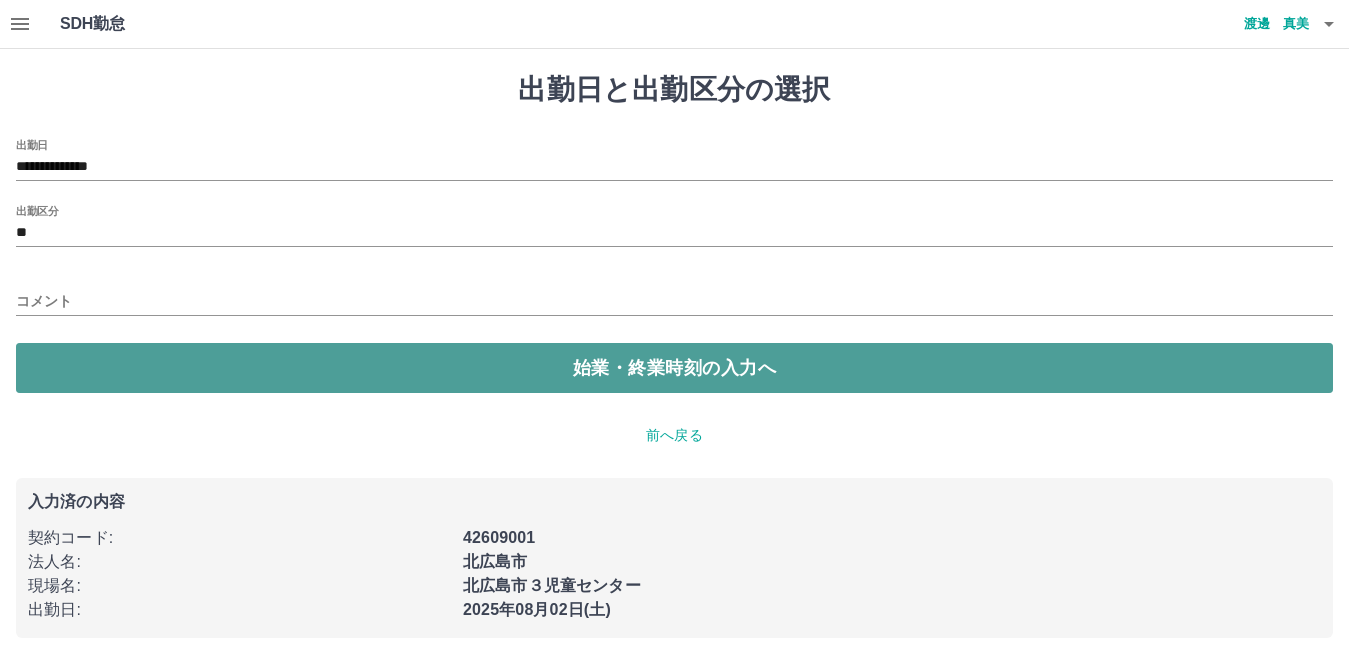click on "始業・終業時刻の入力へ" at bounding box center (674, 368) 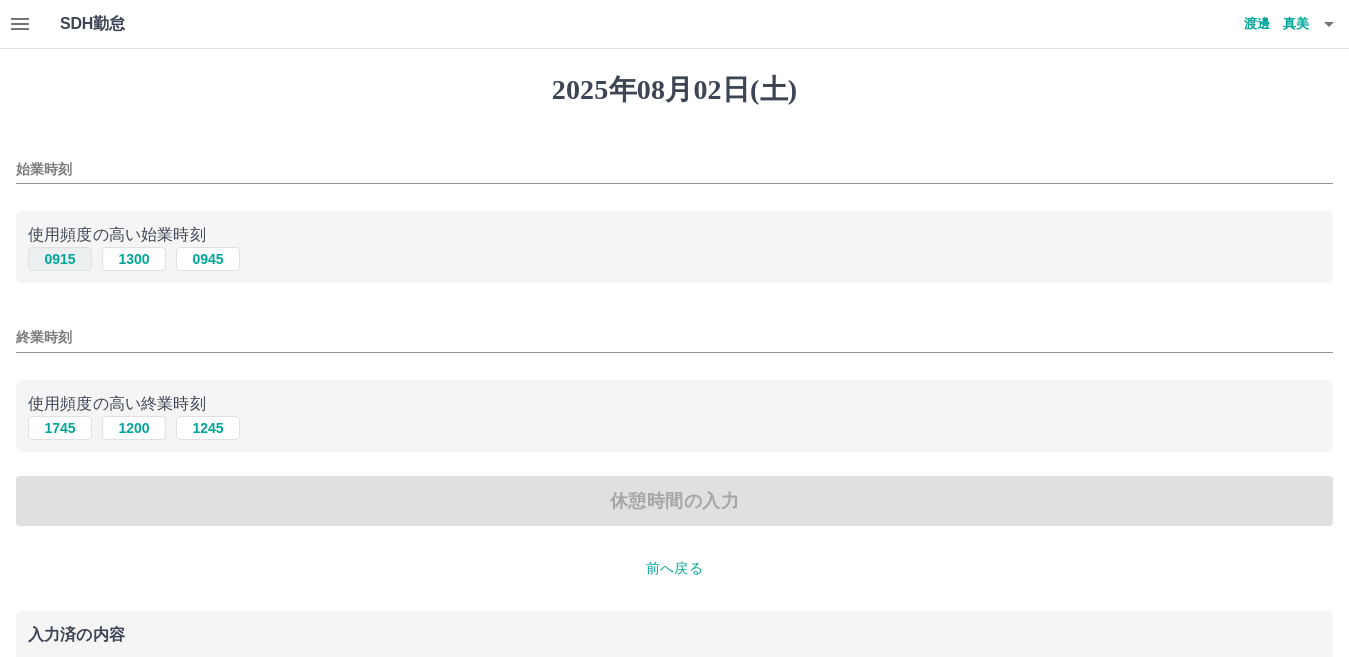click on "0915" at bounding box center [60, 259] 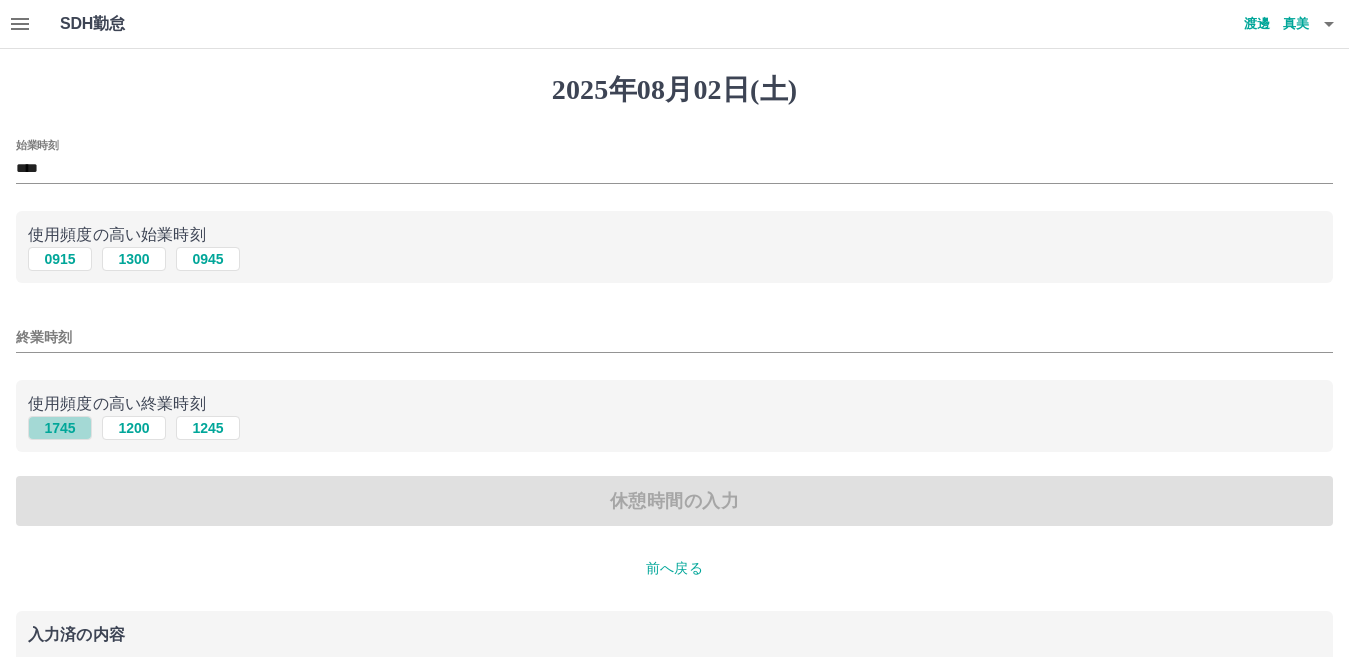 click on "1745" at bounding box center [60, 428] 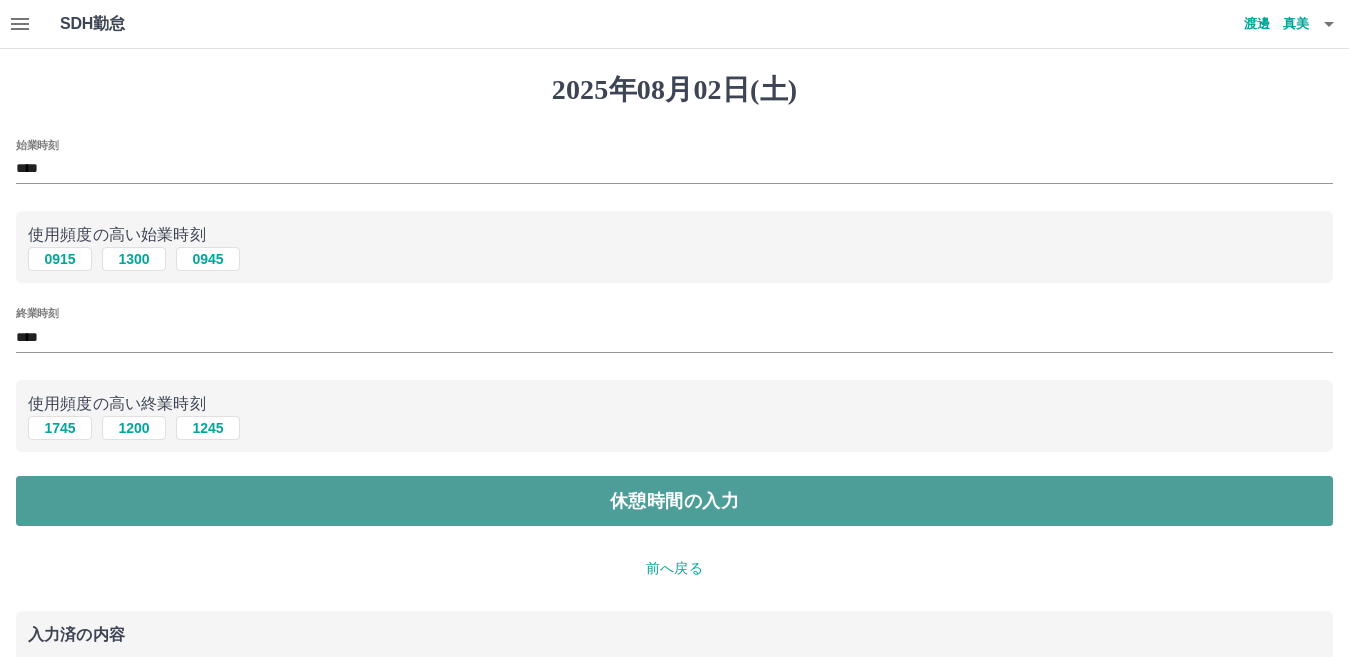 click on "休憩時間の入力" at bounding box center (674, 501) 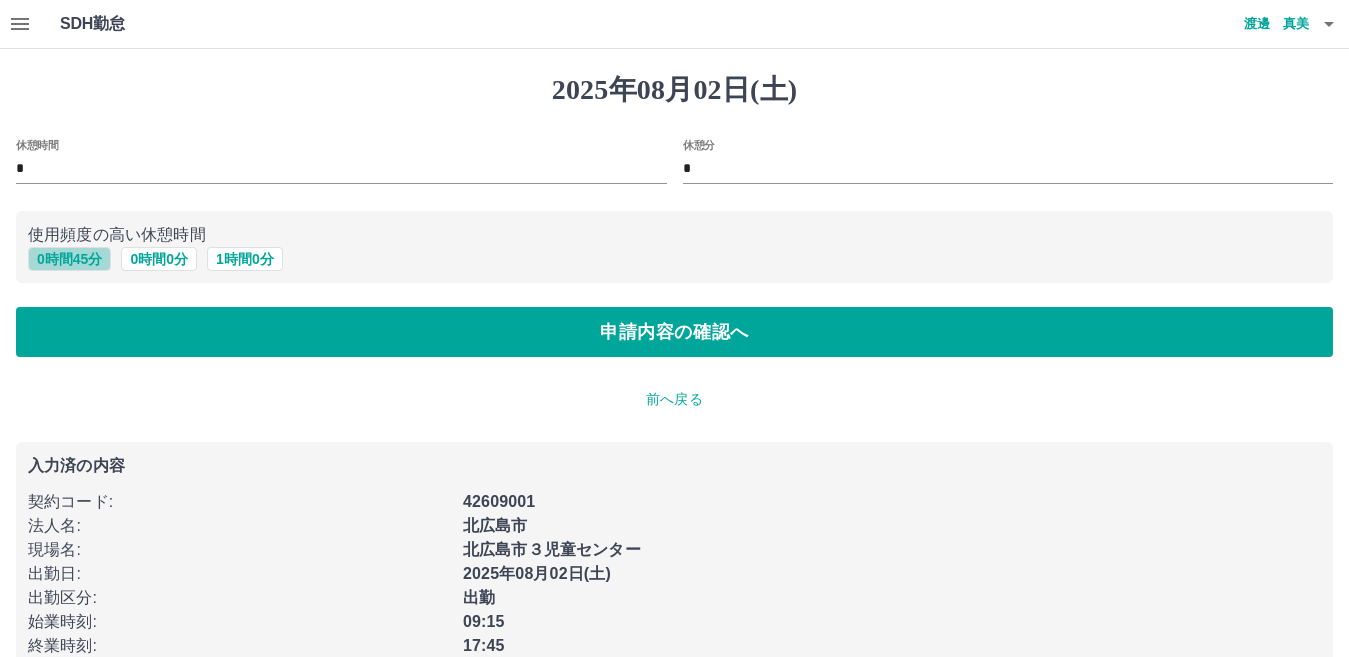 click on "0 時間 45 分" at bounding box center (69, 259) 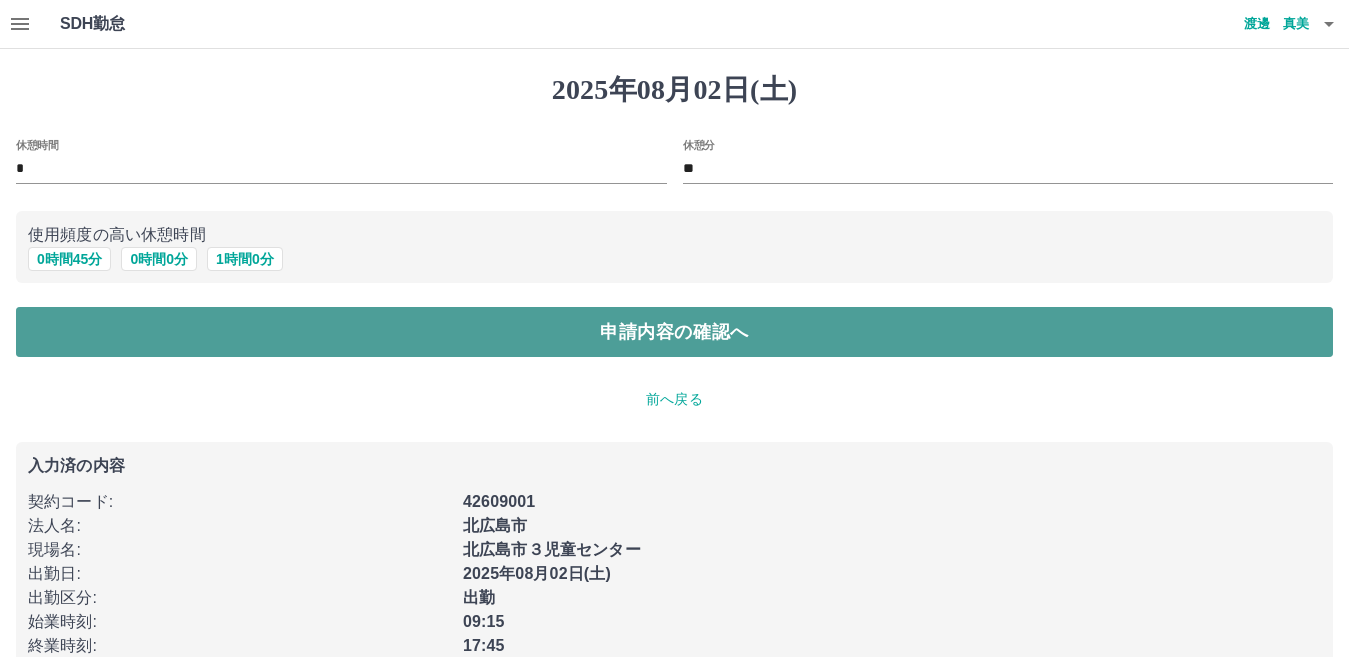 click on "申請内容の確認へ" at bounding box center [674, 332] 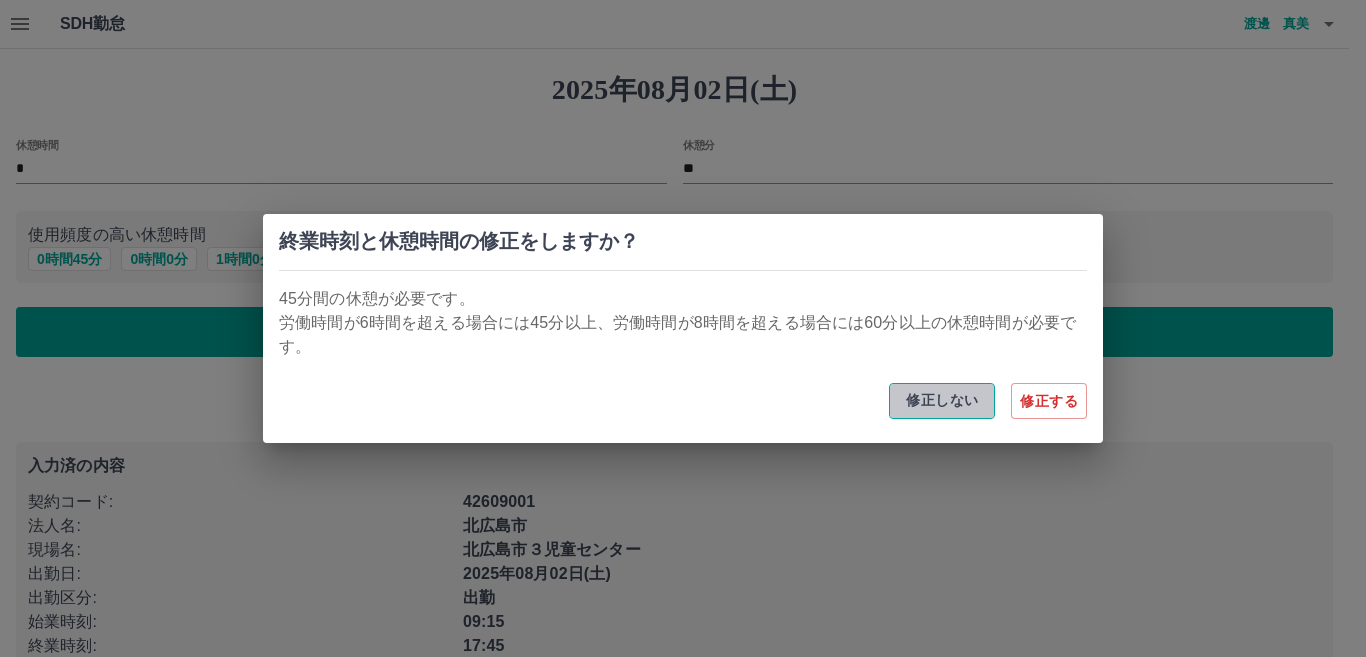 click on "修正しない" at bounding box center (942, 401) 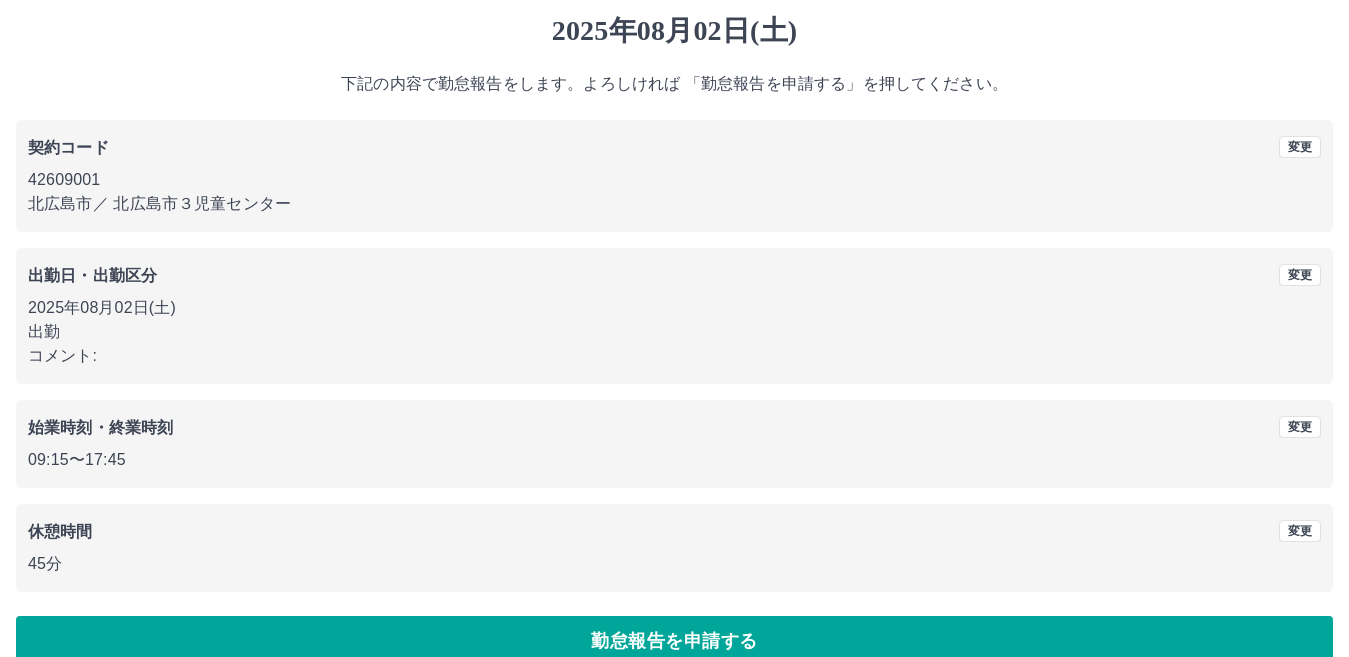 scroll, scrollTop: 92, scrollLeft: 0, axis: vertical 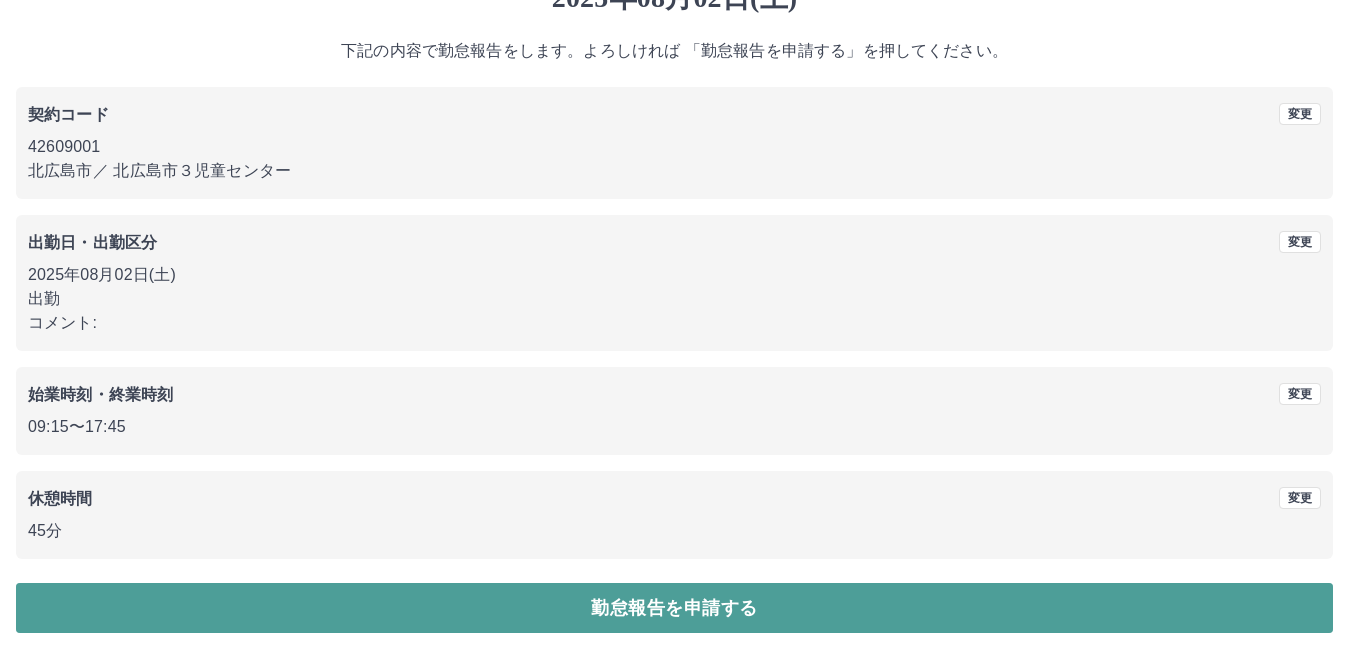 click on "勤怠報告を申請する" at bounding box center [674, 608] 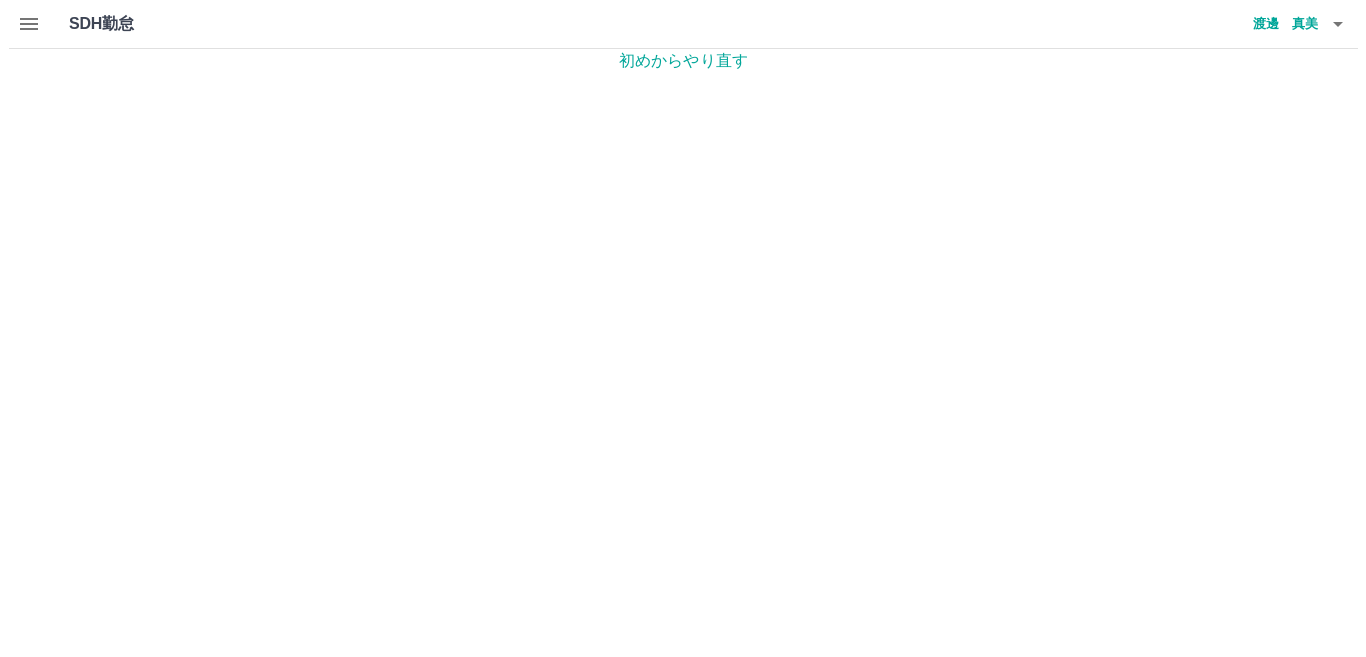 scroll, scrollTop: 0, scrollLeft: 0, axis: both 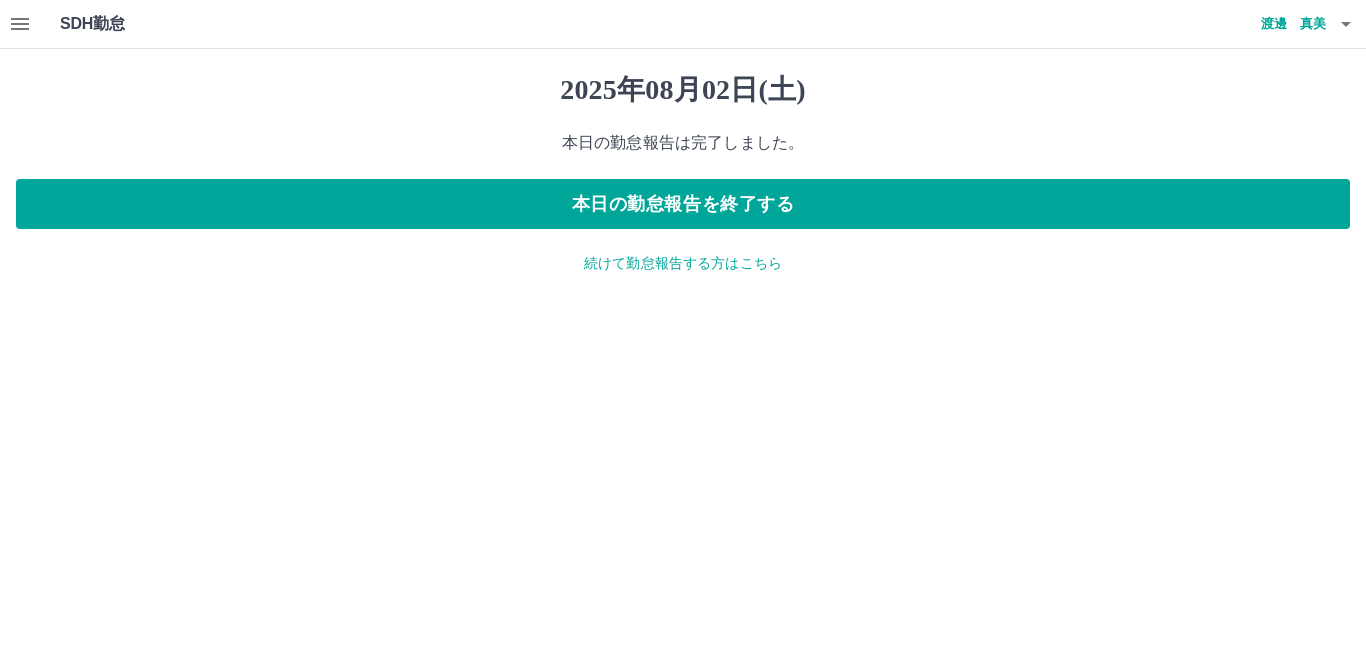 click 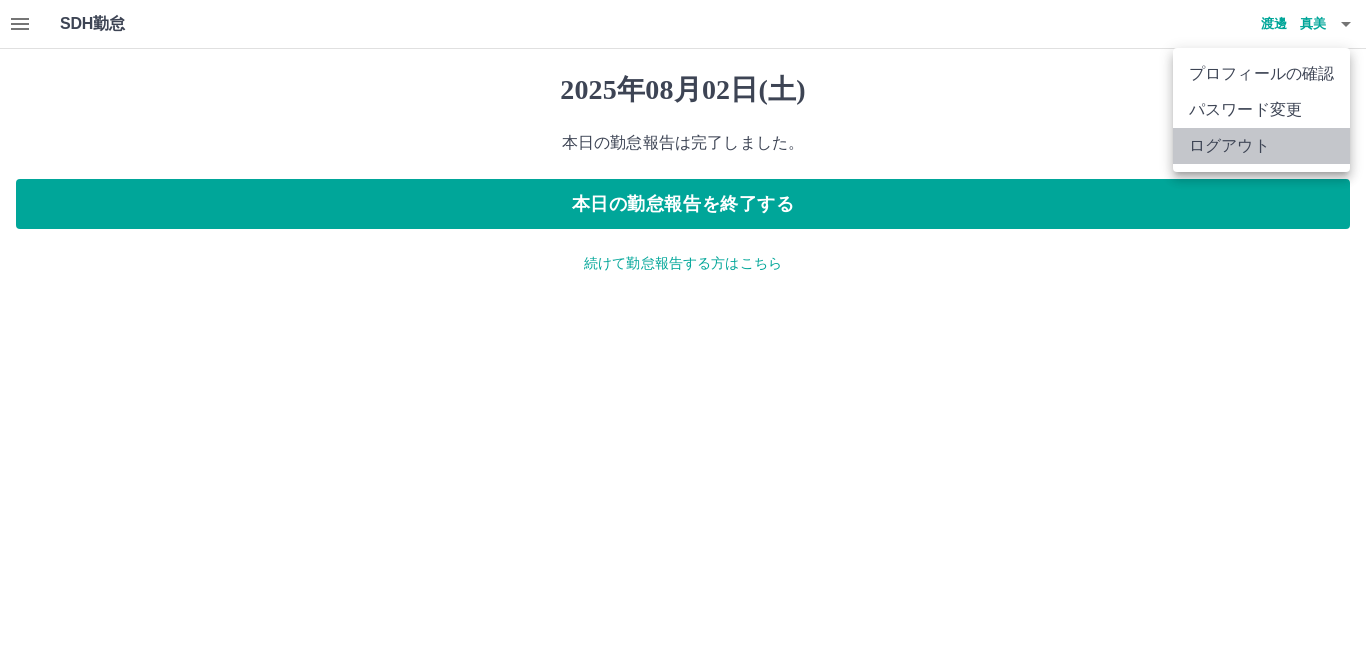 click on "ログアウト" at bounding box center [1261, 146] 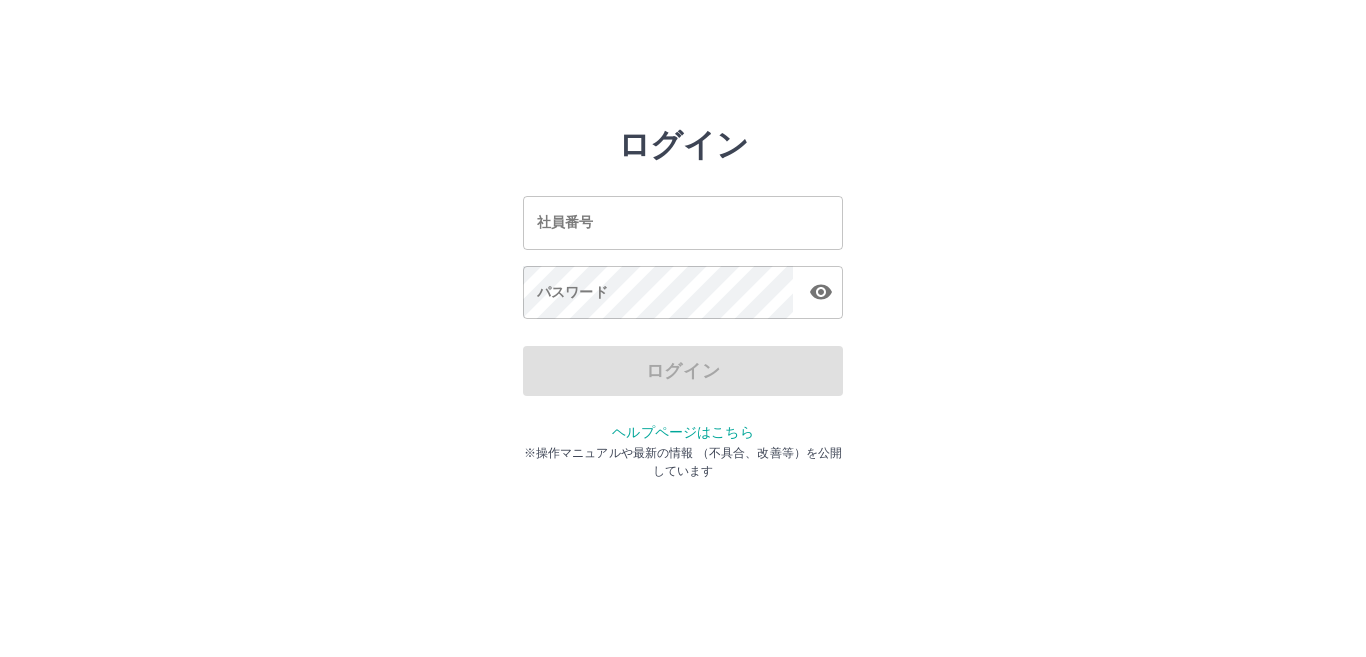 scroll, scrollTop: 0, scrollLeft: 0, axis: both 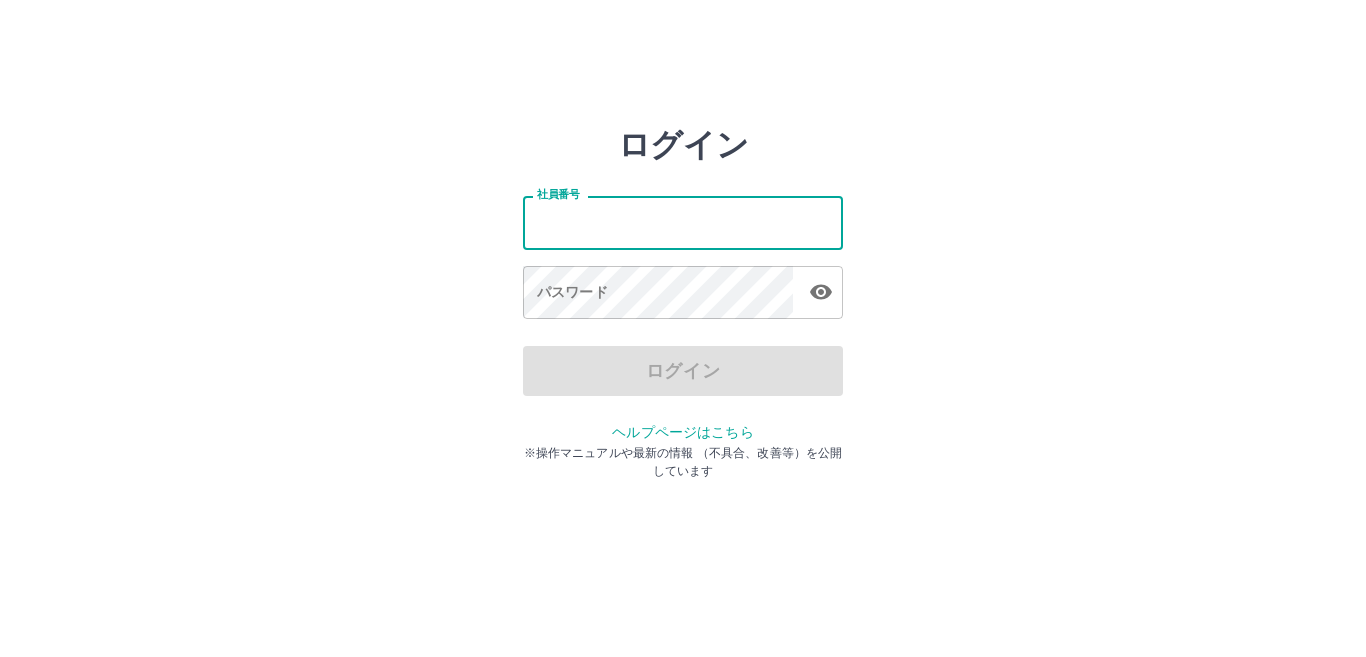 type on "*******" 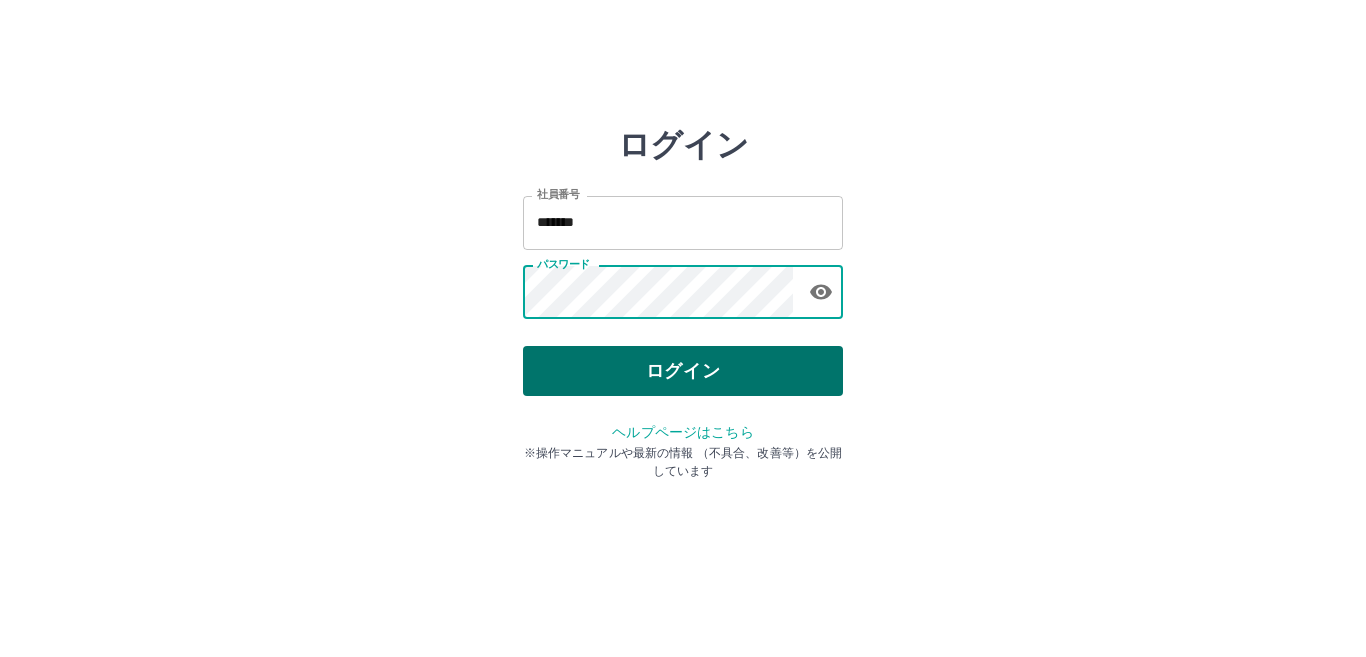 click on "ログイン" at bounding box center (683, 371) 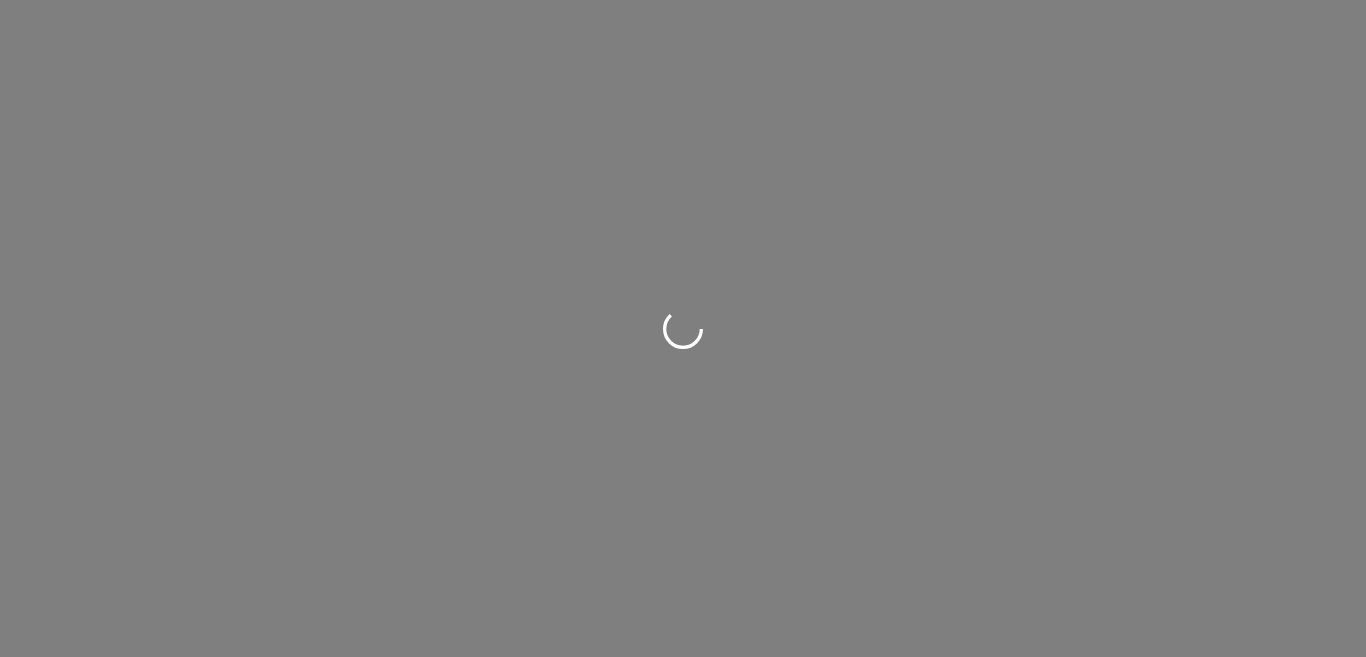 scroll, scrollTop: 0, scrollLeft: 0, axis: both 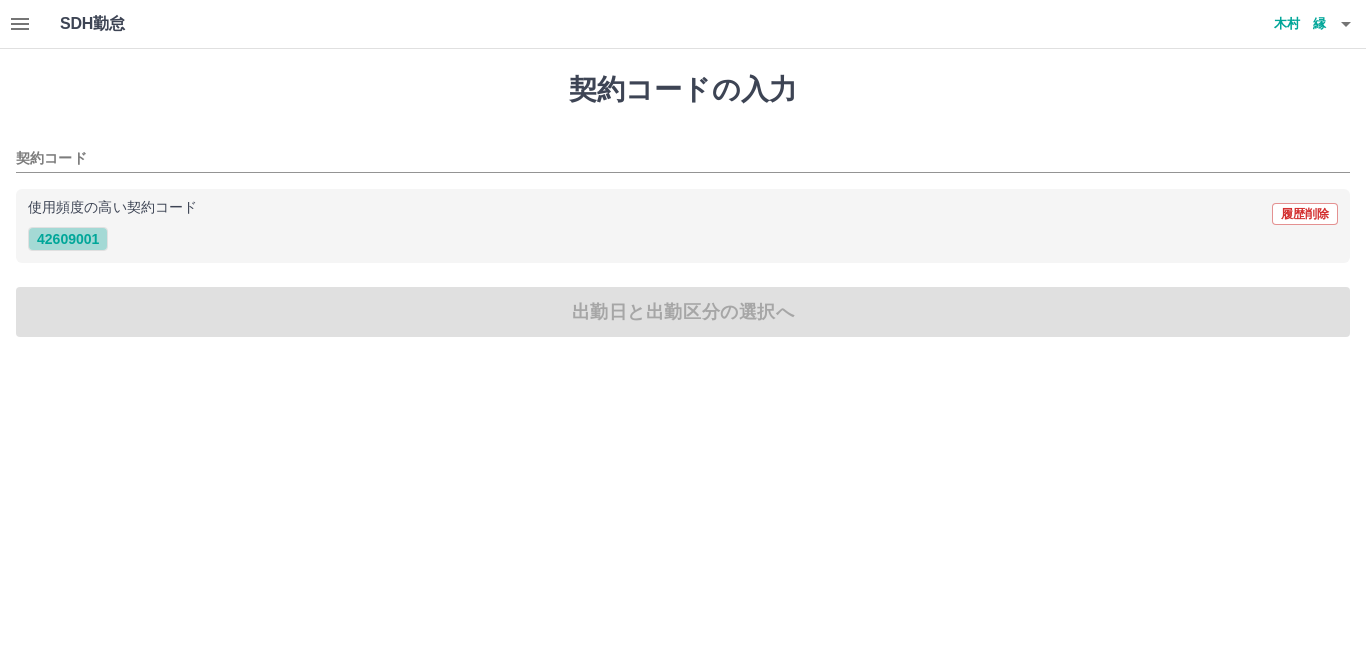 click on "42609001" at bounding box center [68, 239] 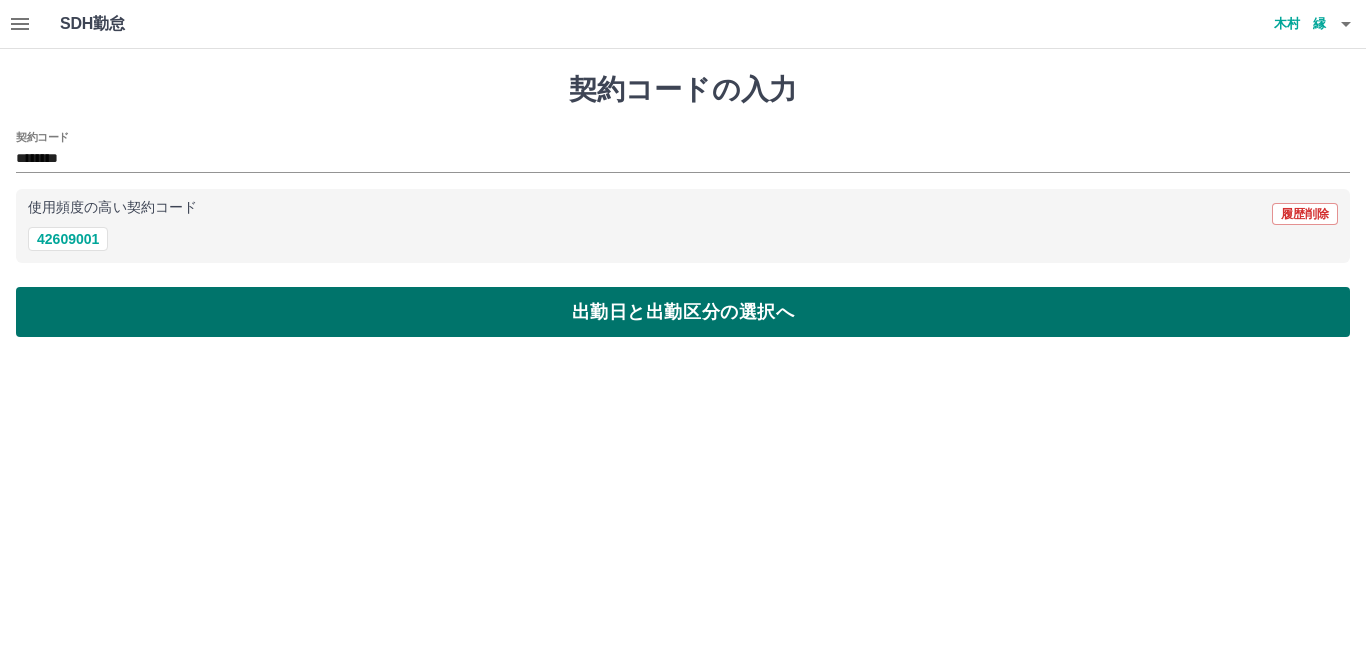 click on "出勤日と出勤区分の選択へ" at bounding box center [683, 312] 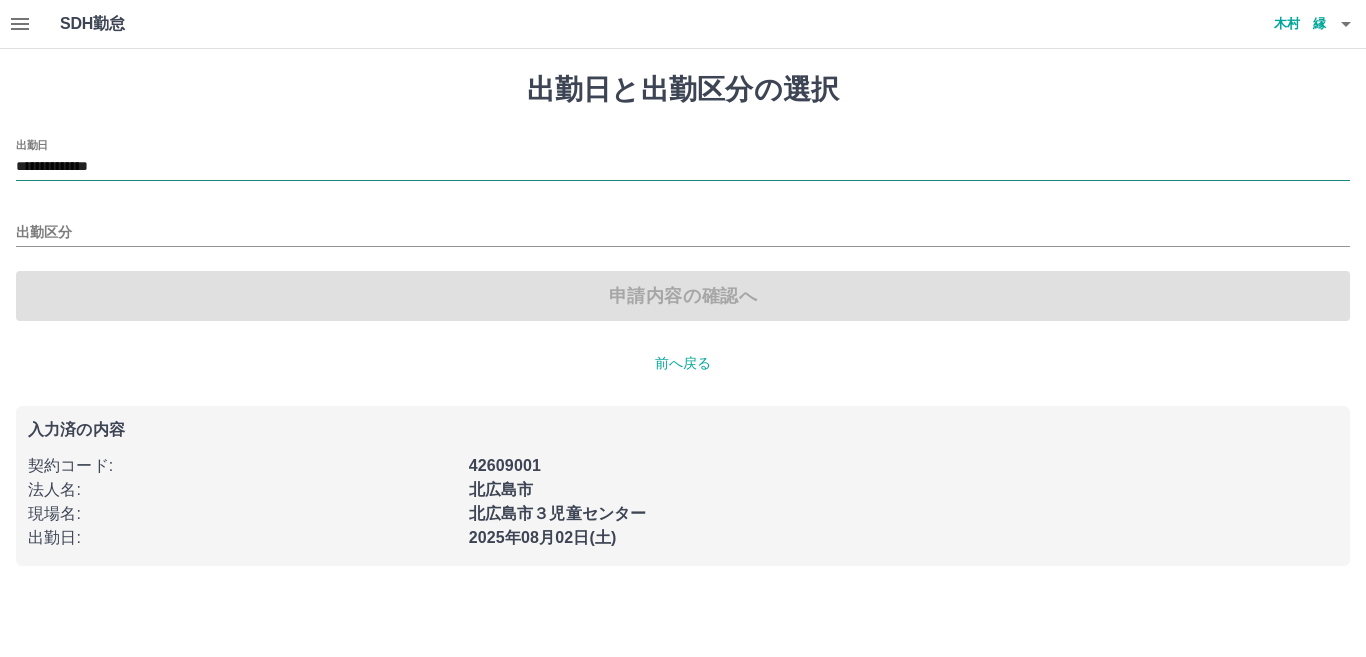 click on "**********" at bounding box center [683, 167] 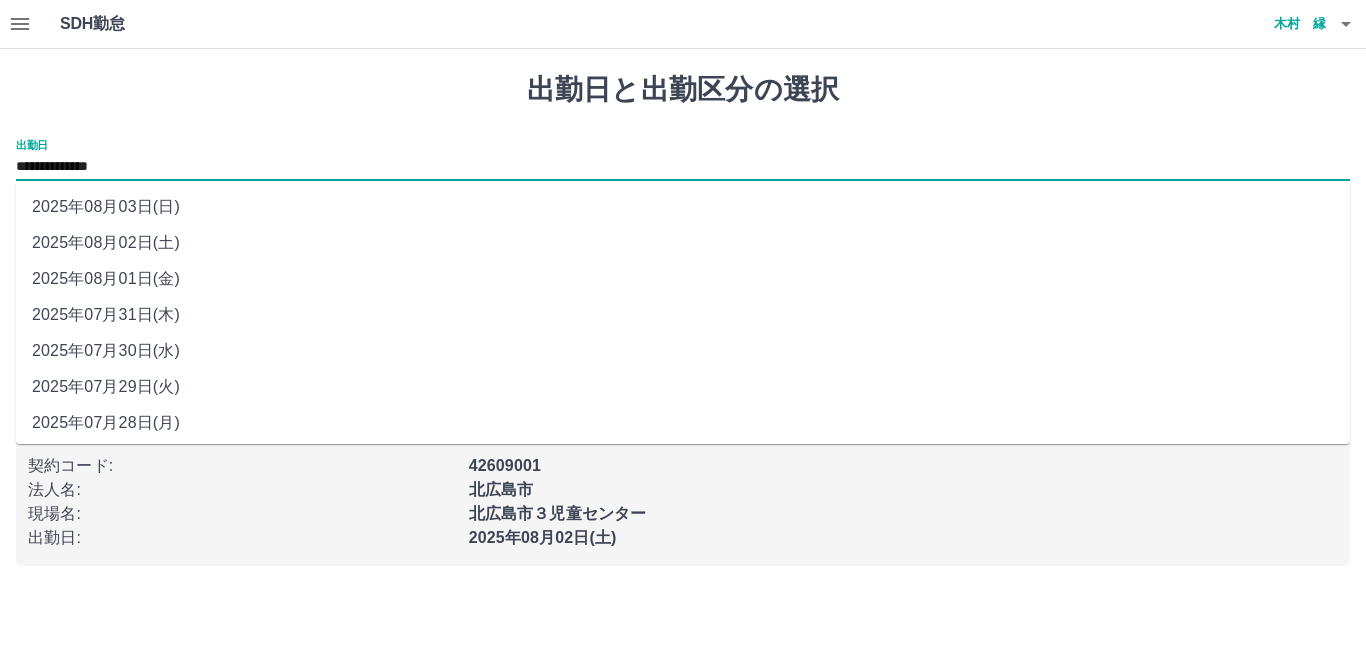 click on "2025年08月01日(金)" at bounding box center (683, 279) 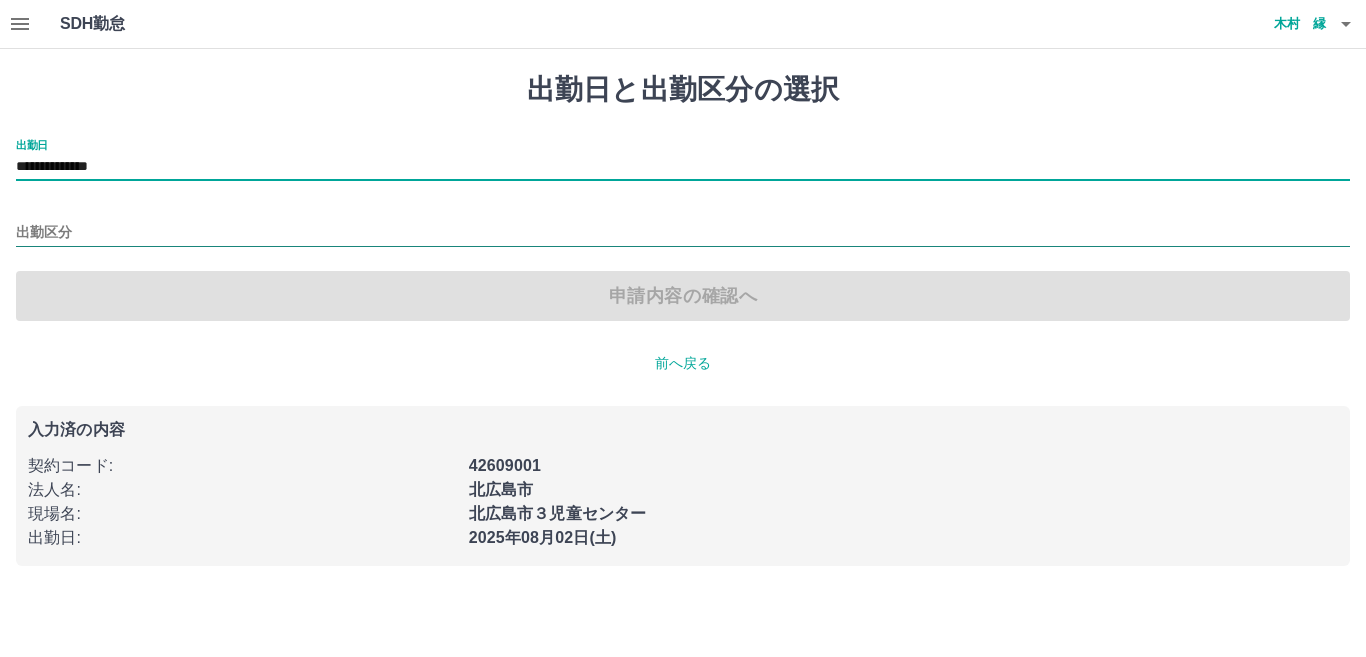 click on "出勤区分" at bounding box center (683, 233) 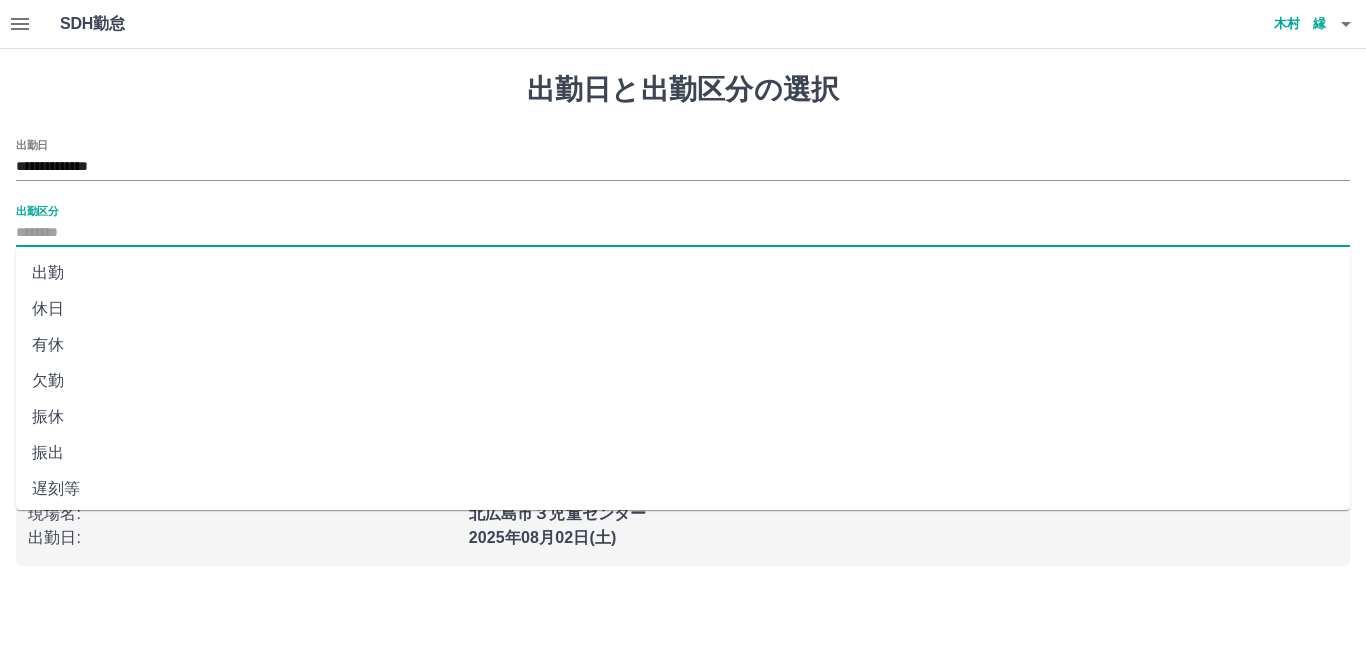 click on "休日" at bounding box center [683, 309] 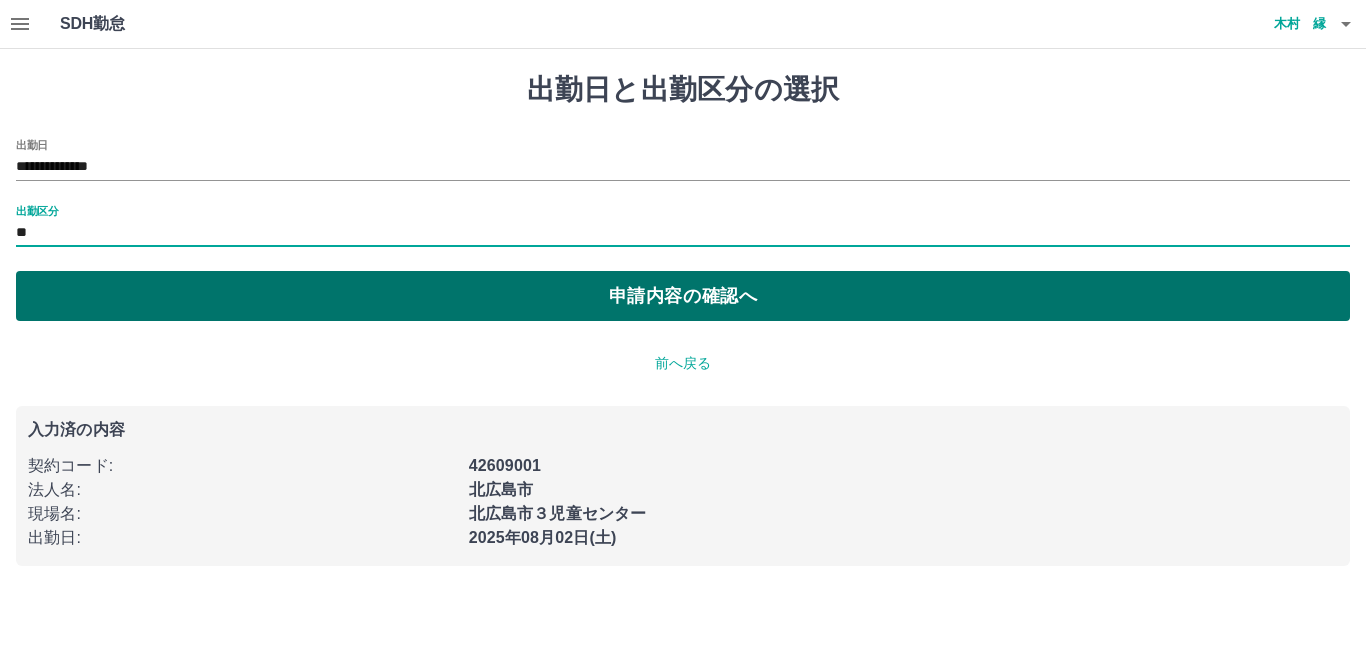 click on "申請内容の確認へ" at bounding box center (683, 296) 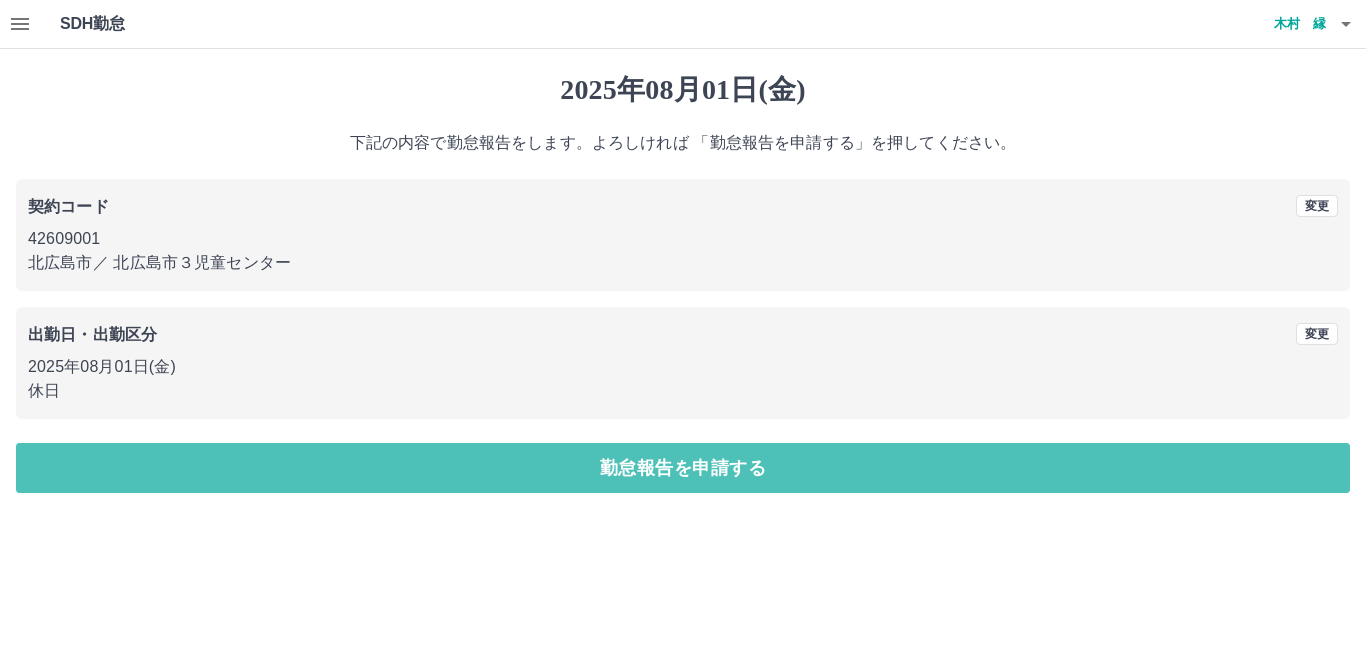 click on "勤怠報告を申請する" at bounding box center [683, 468] 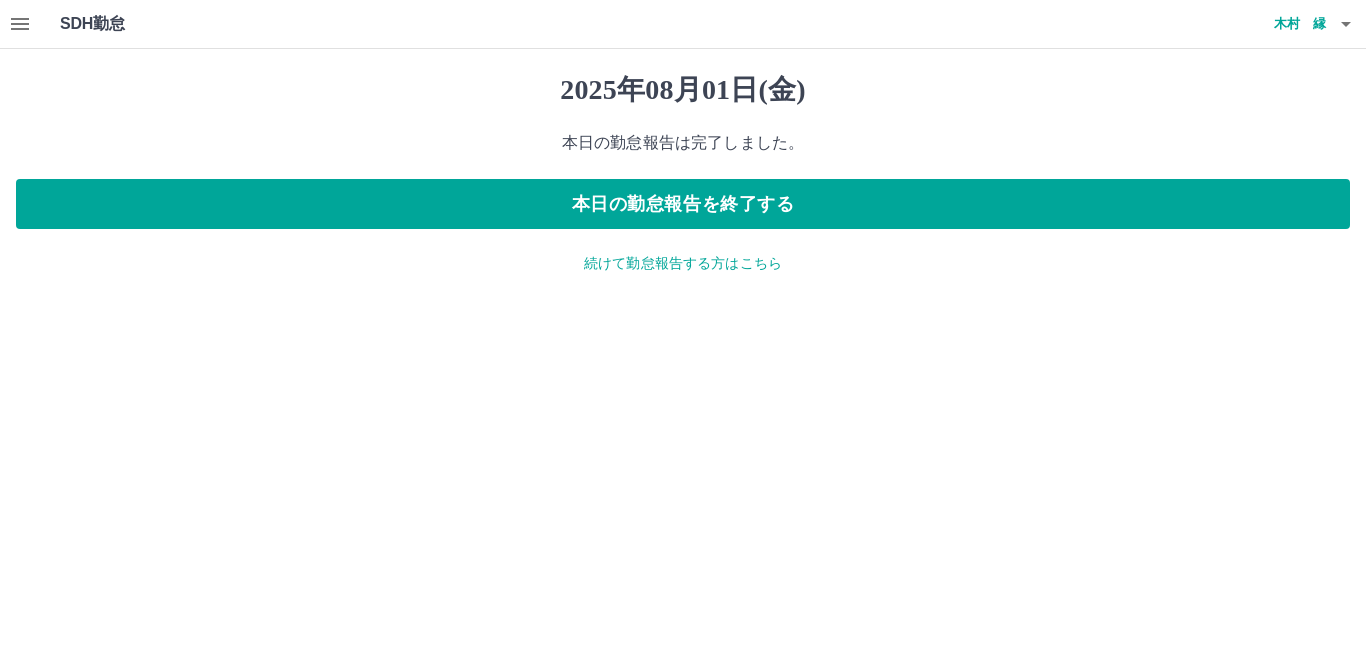 click 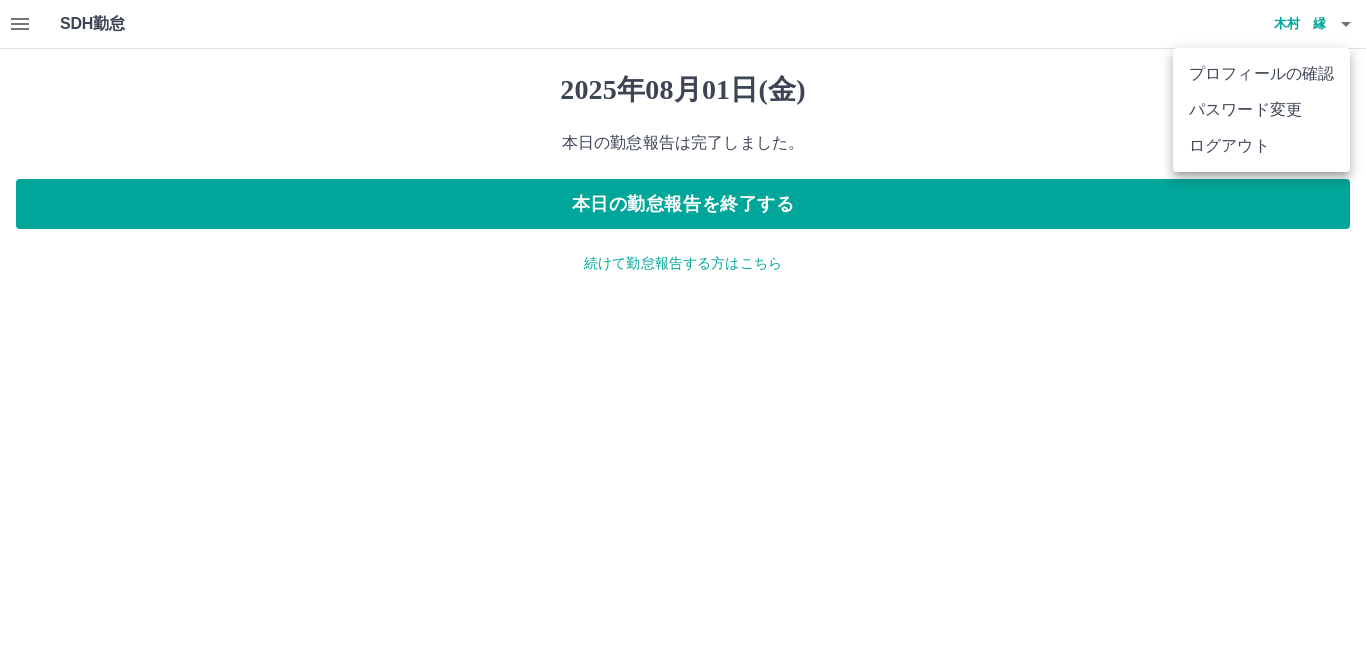 click on "ログアウト" at bounding box center (1261, 146) 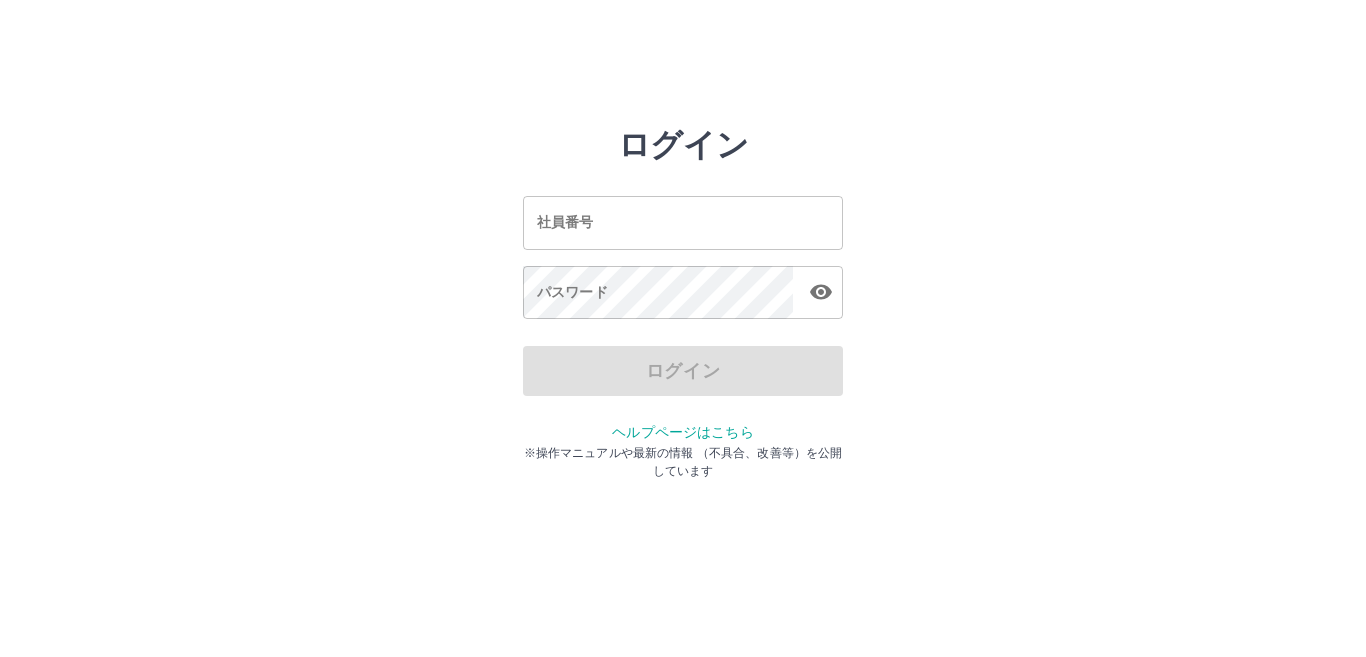 scroll, scrollTop: 0, scrollLeft: 0, axis: both 